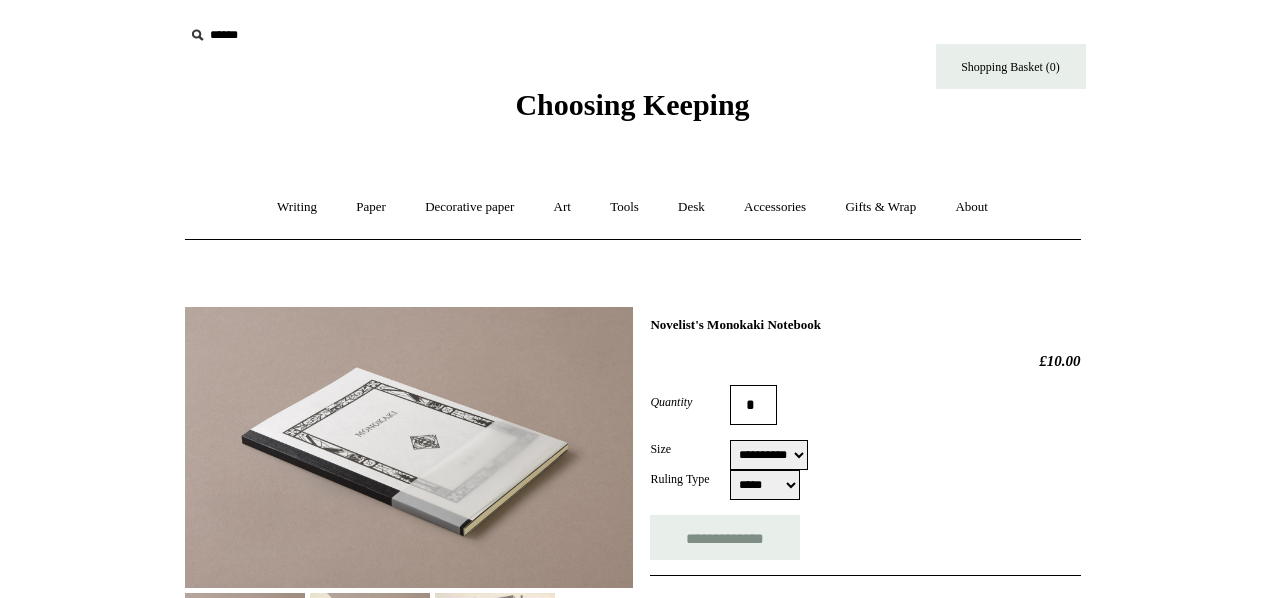 scroll, scrollTop: 162, scrollLeft: 0, axis: vertical 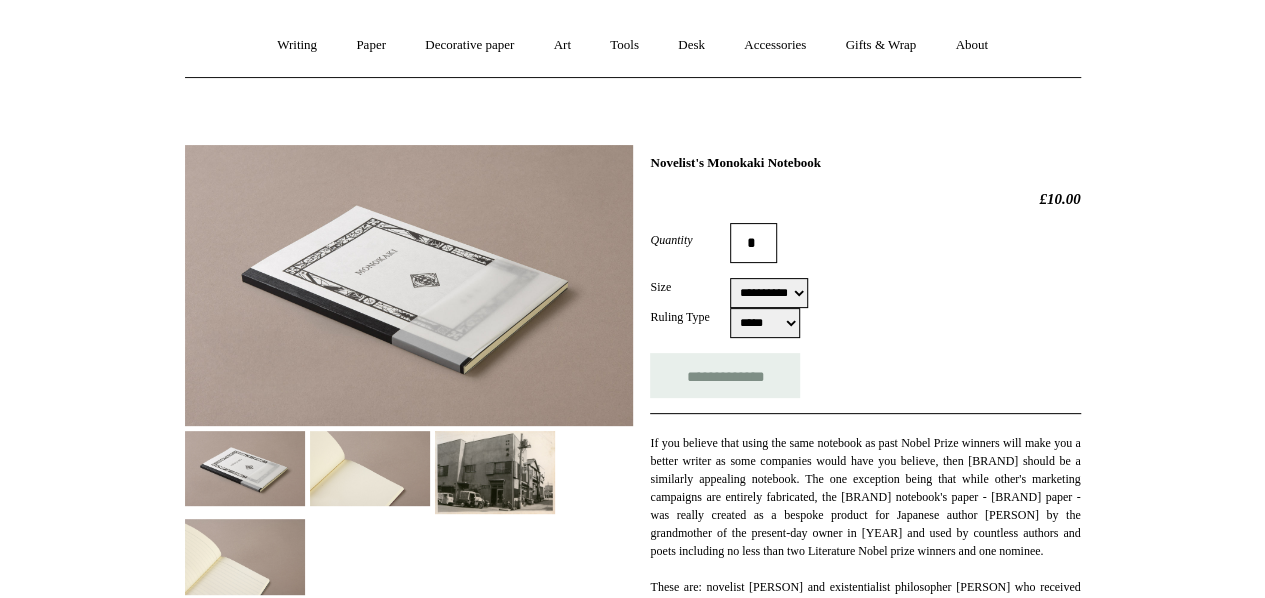 click on "**********" at bounding box center [769, 293] 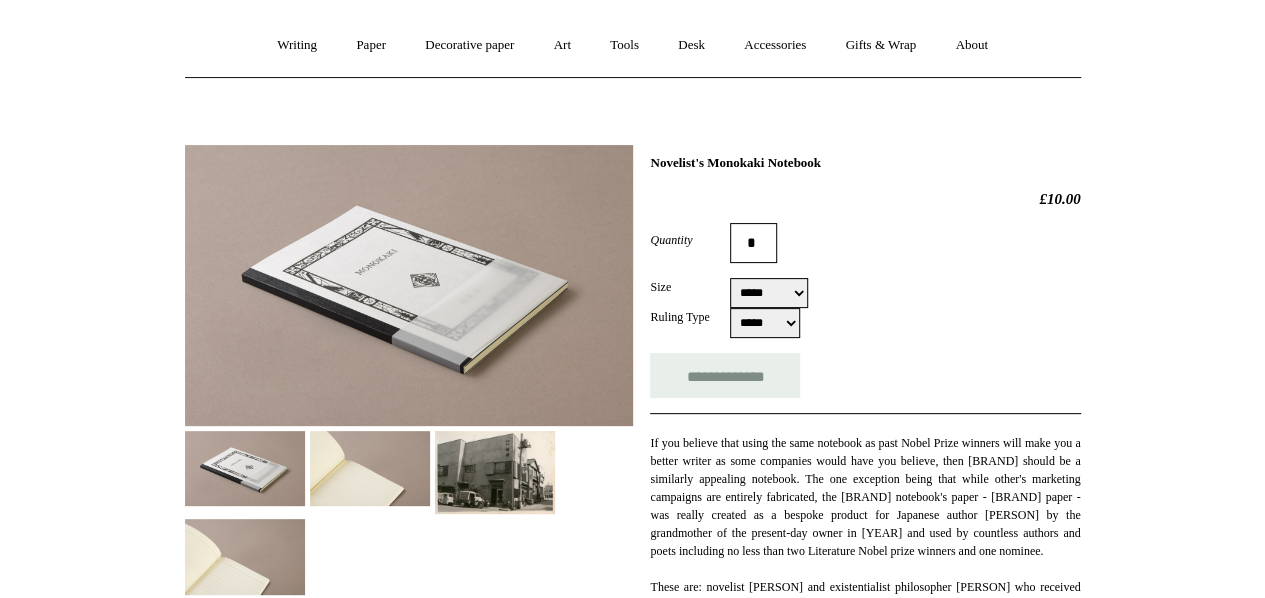 click on "**********" at bounding box center [769, 293] 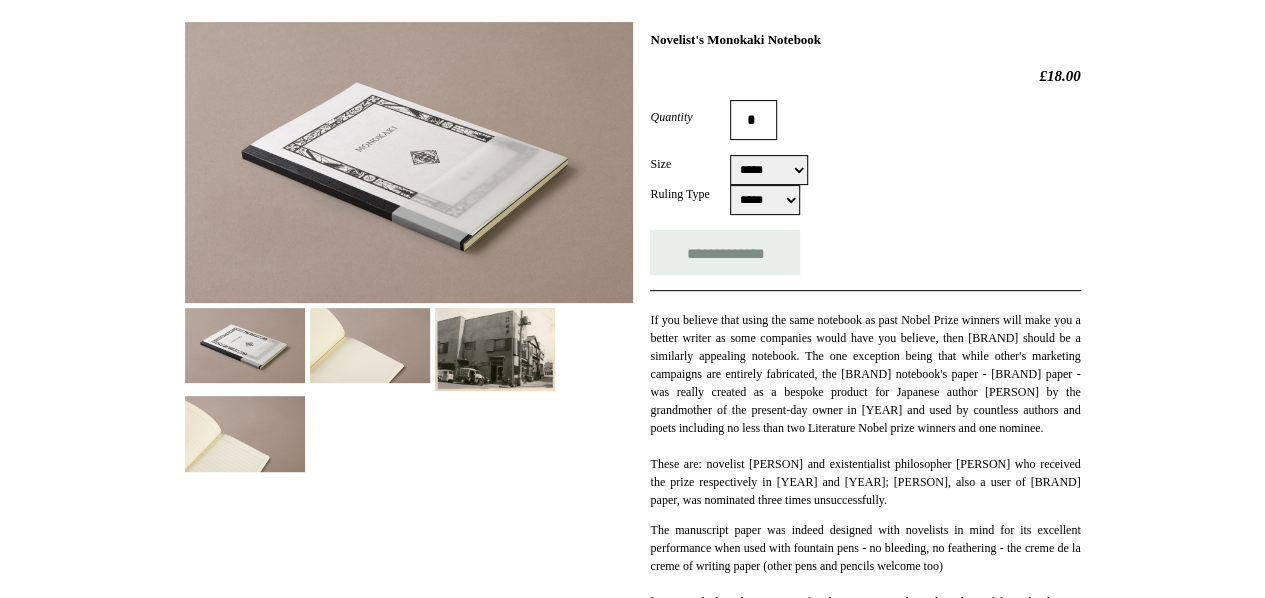 scroll, scrollTop: 291, scrollLeft: 0, axis: vertical 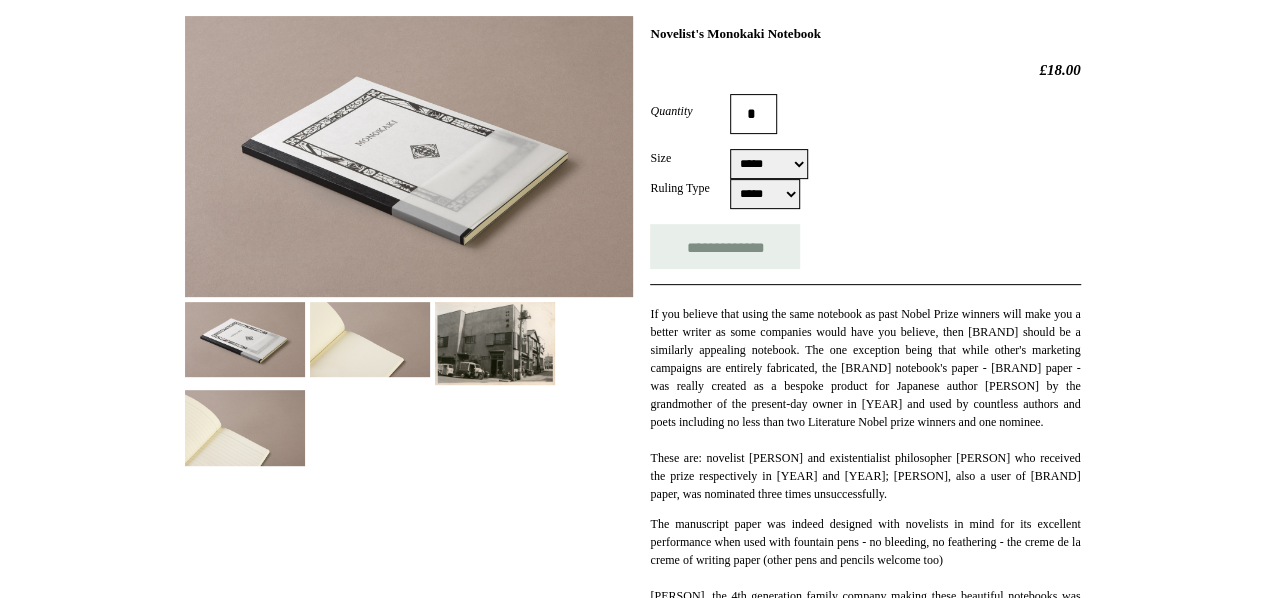 click at bounding box center [370, 339] 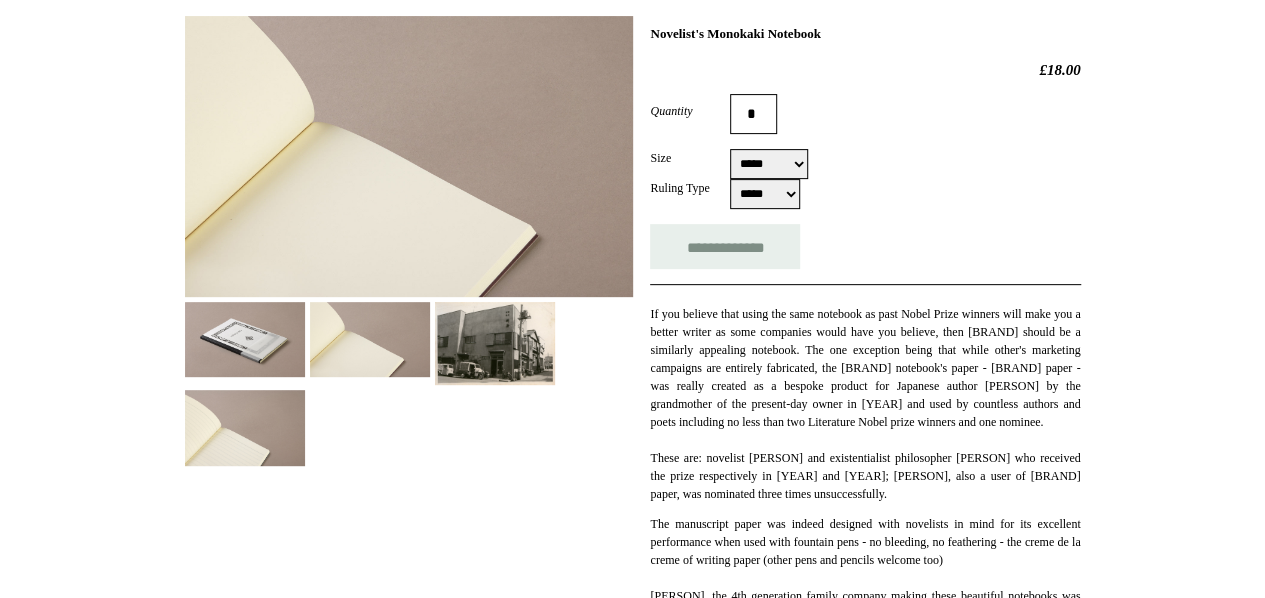 click at bounding box center [495, 344] 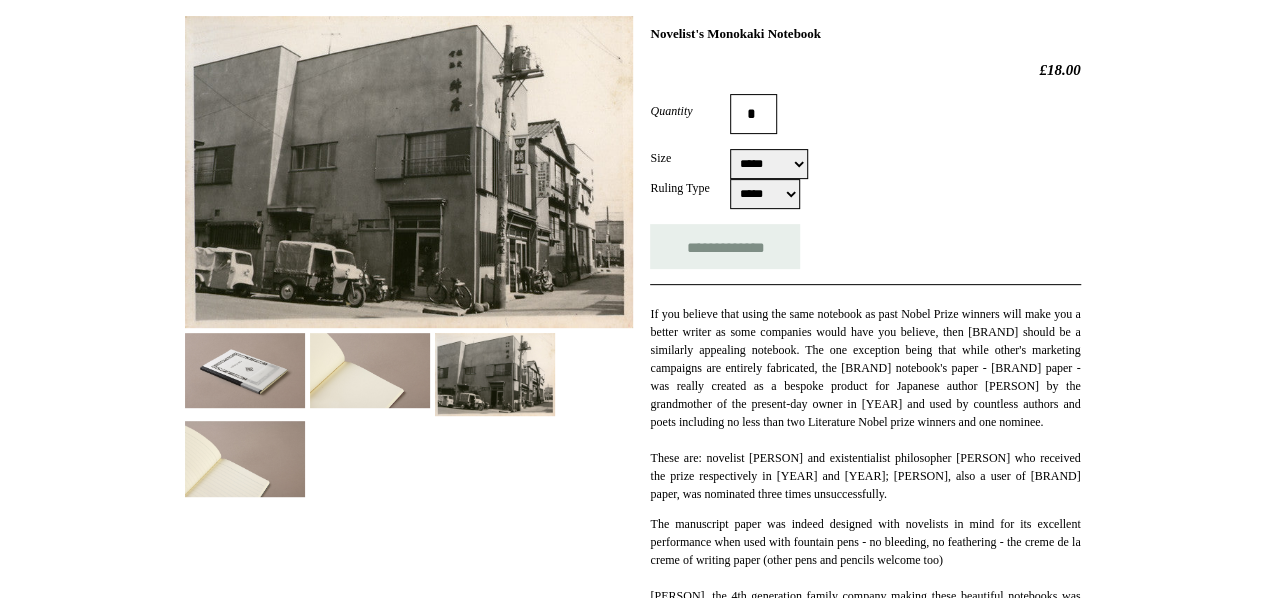 click at bounding box center [245, 458] 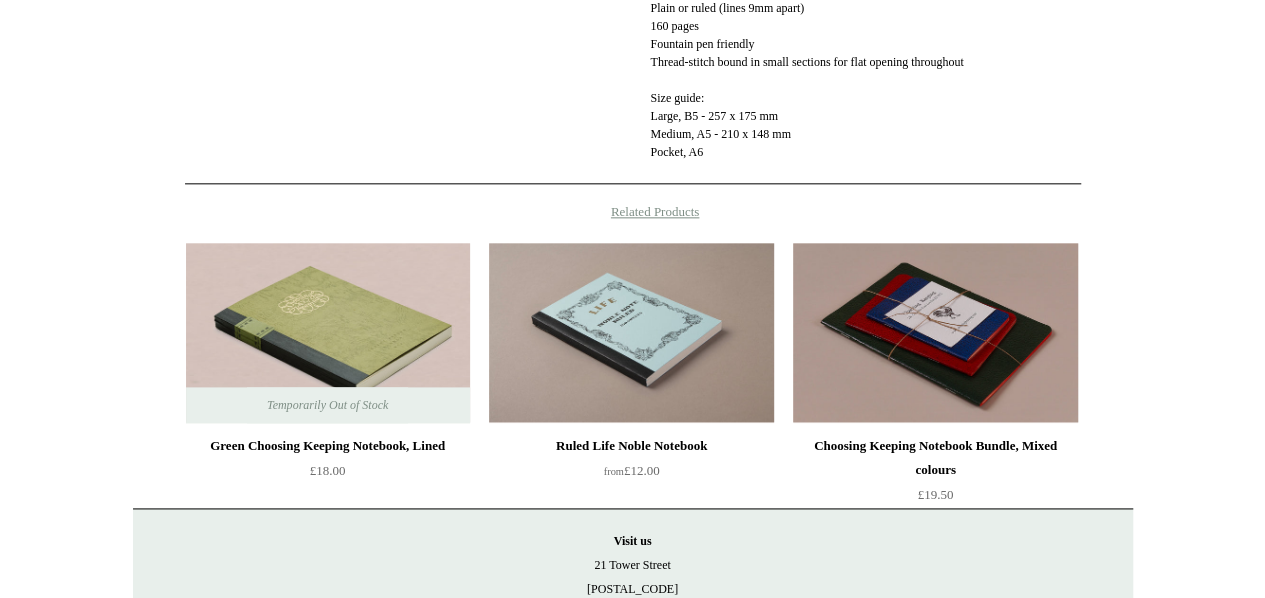 scroll, scrollTop: 1278, scrollLeft: 0, axis: vertical 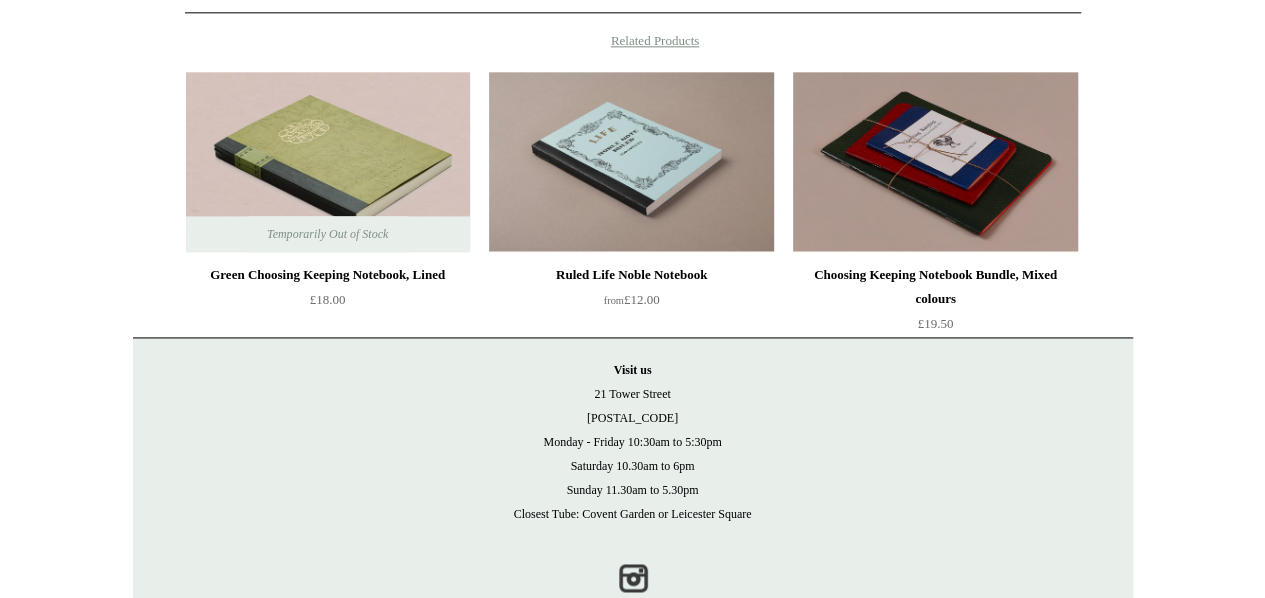 click at bounding box center (328, 162) 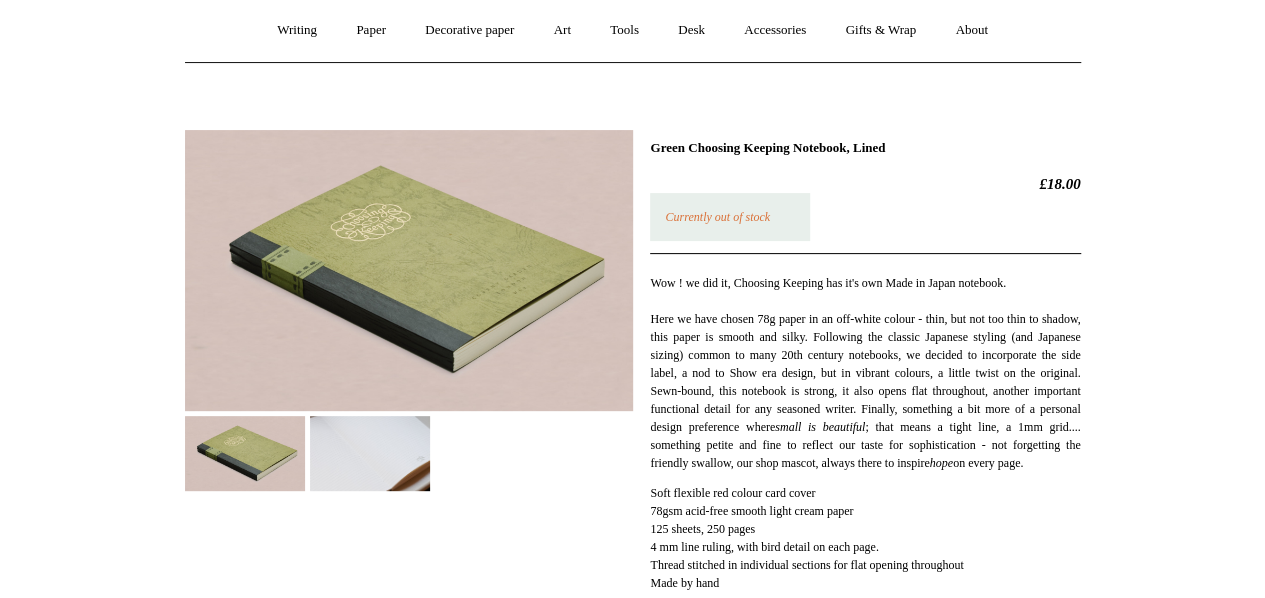 scroll, scrollTop: 289, scrollLeft: 0, axis: vertical 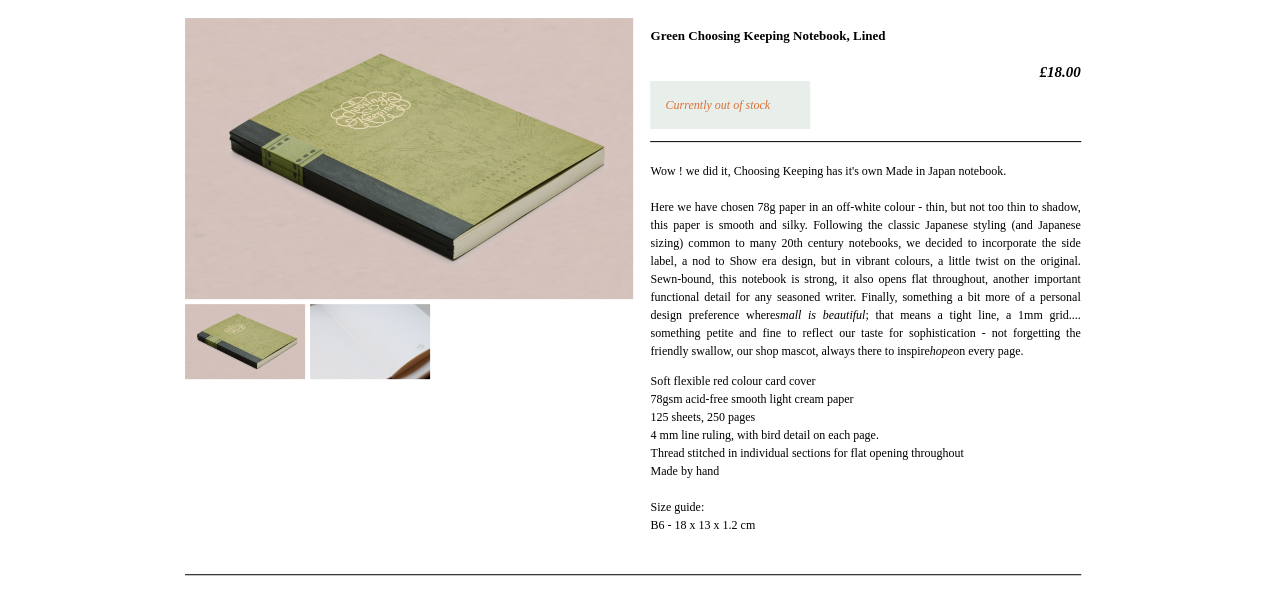 click at bounding box center [370, 341] 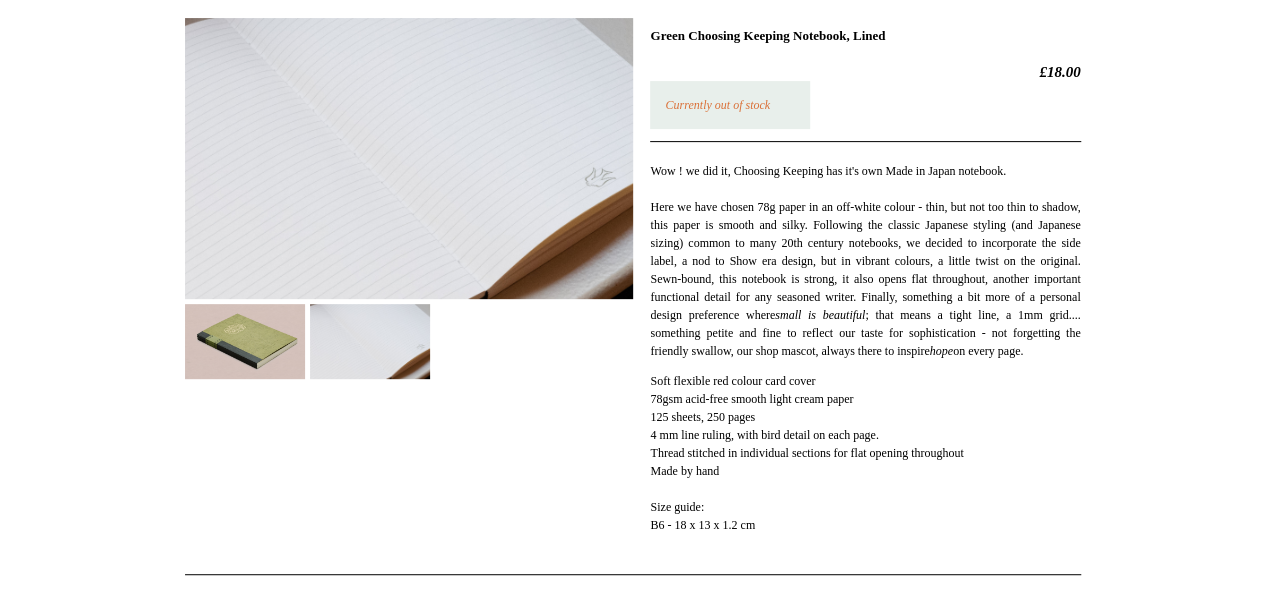 scroll, scrollTop: 0, scrollLeft: 0, axis: both 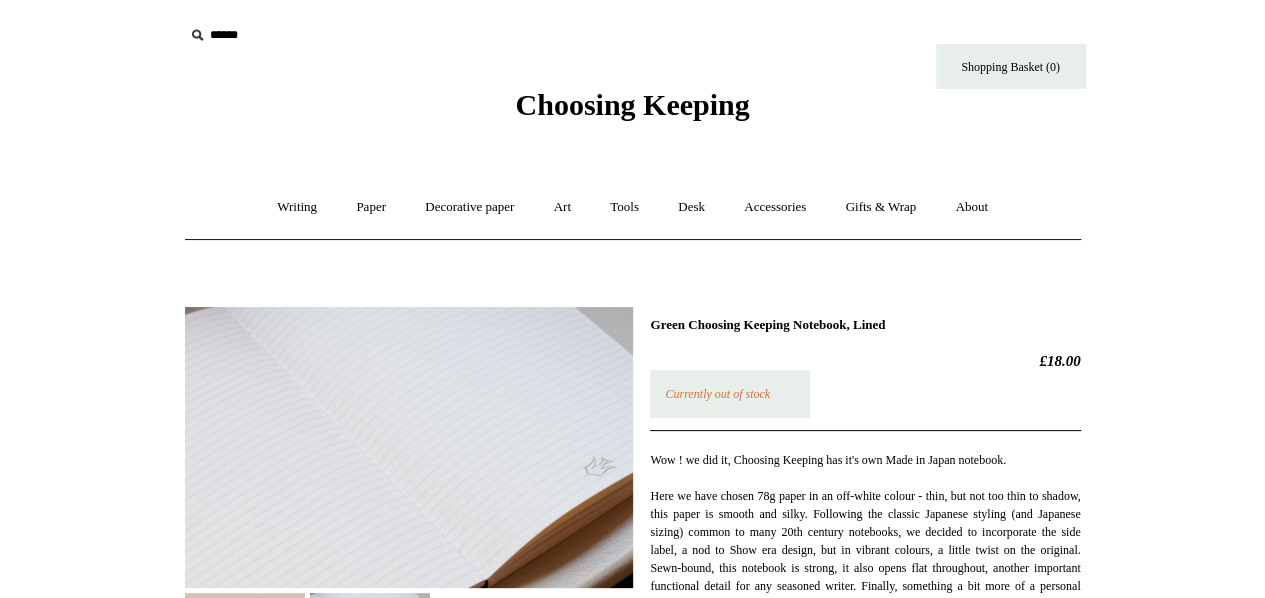 drag, startPoint x: 697, startPoint y: 323, endPoint x: 883, endPoint y: 328, distance: 186.0672 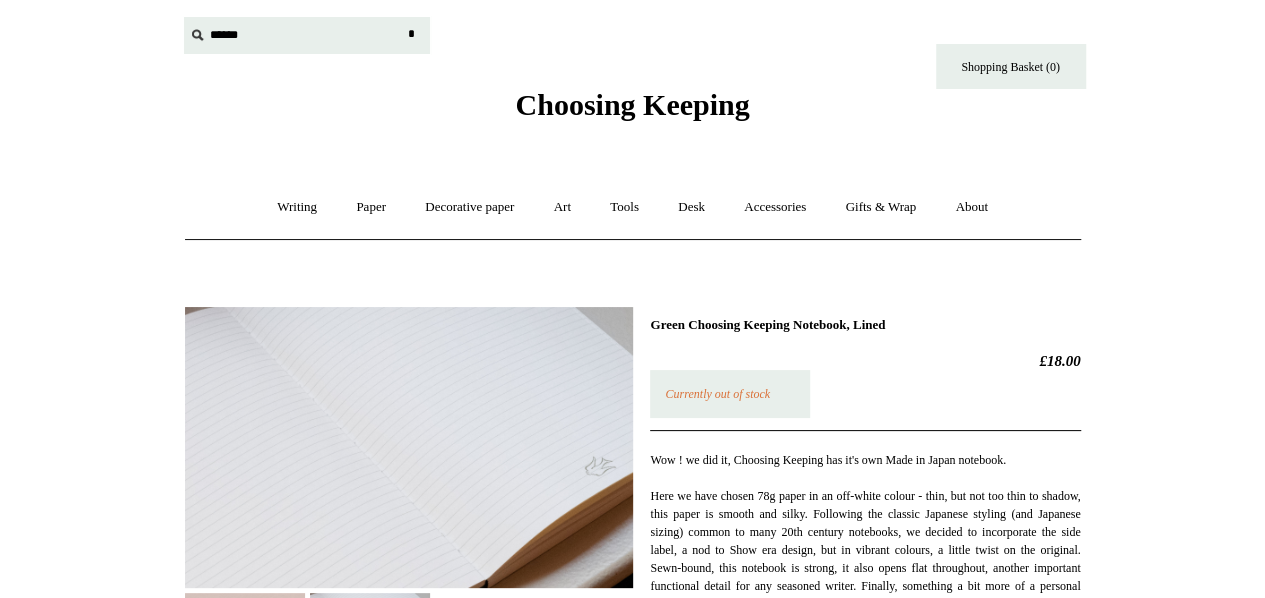 click at bounding box center [307, 35] 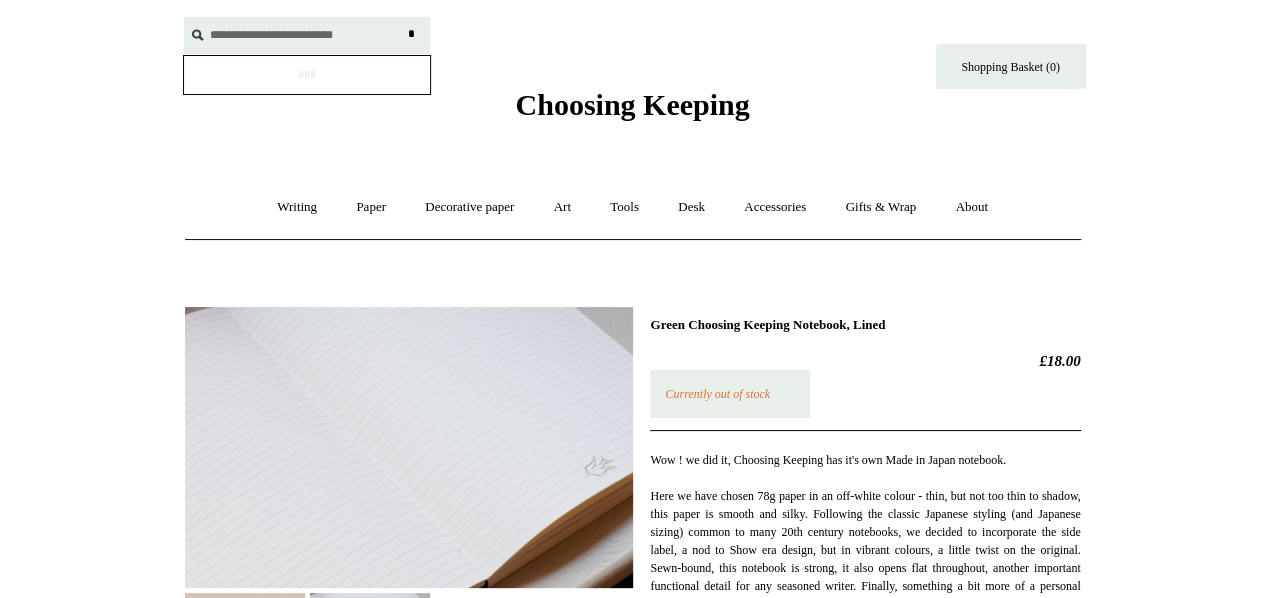 type on "**********" 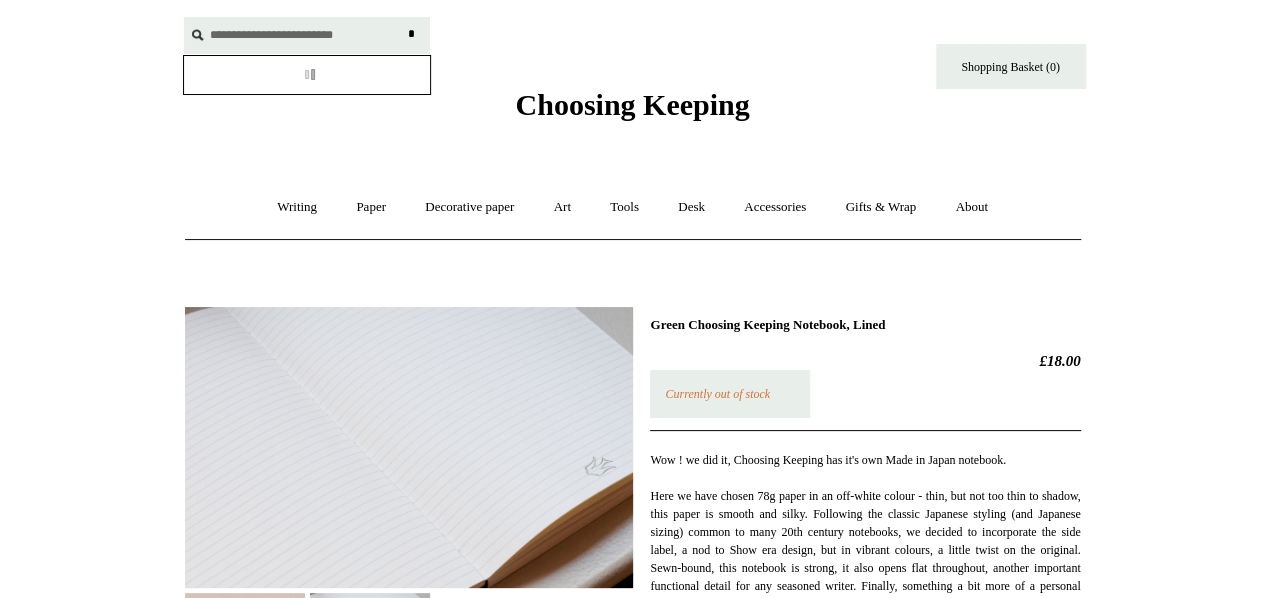 click on "*" at bounding box center (412, 34) 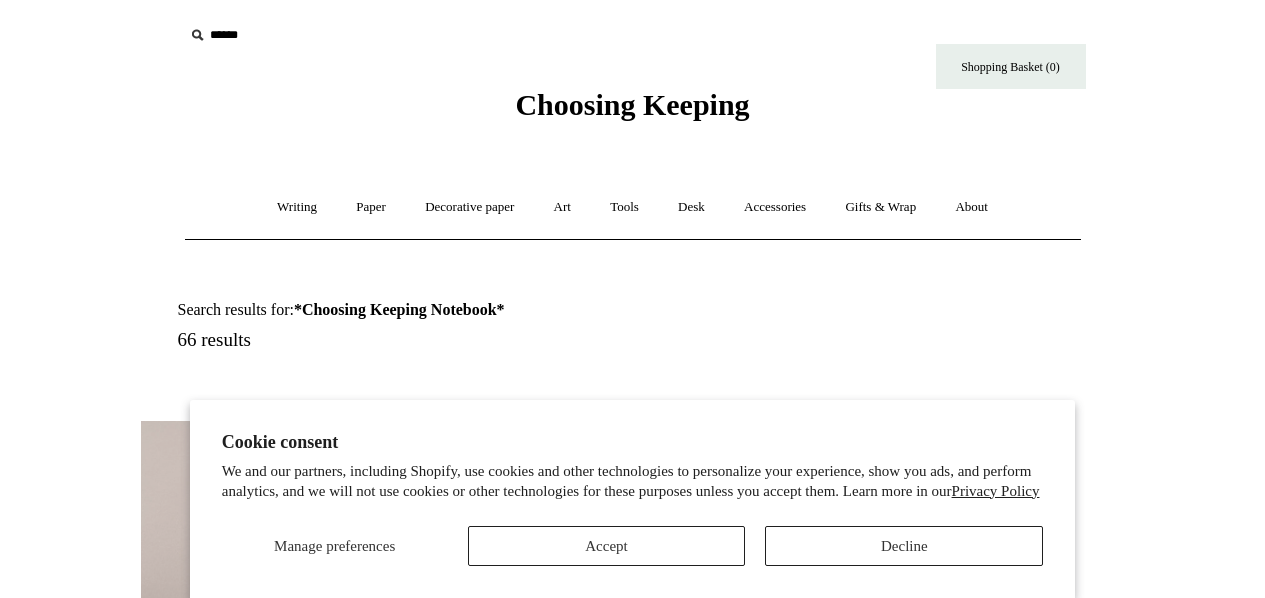 scroll, scrollTop: 0, scrollLeft: 0, axis: both 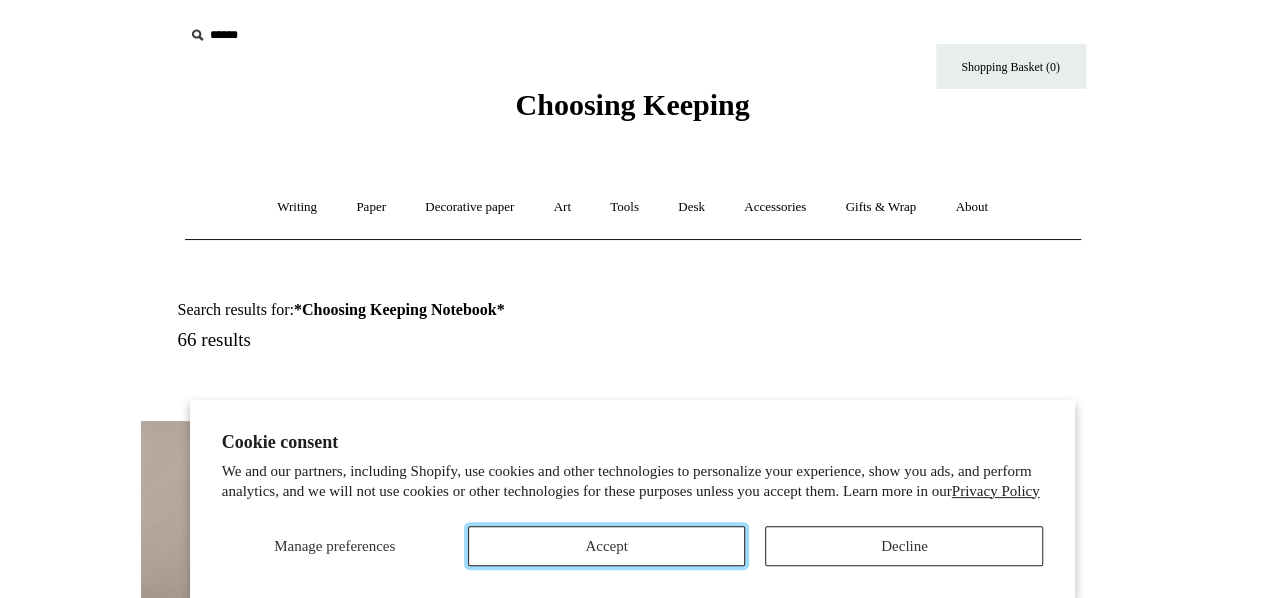 click on "Accept" at bounding box center [607, 546] 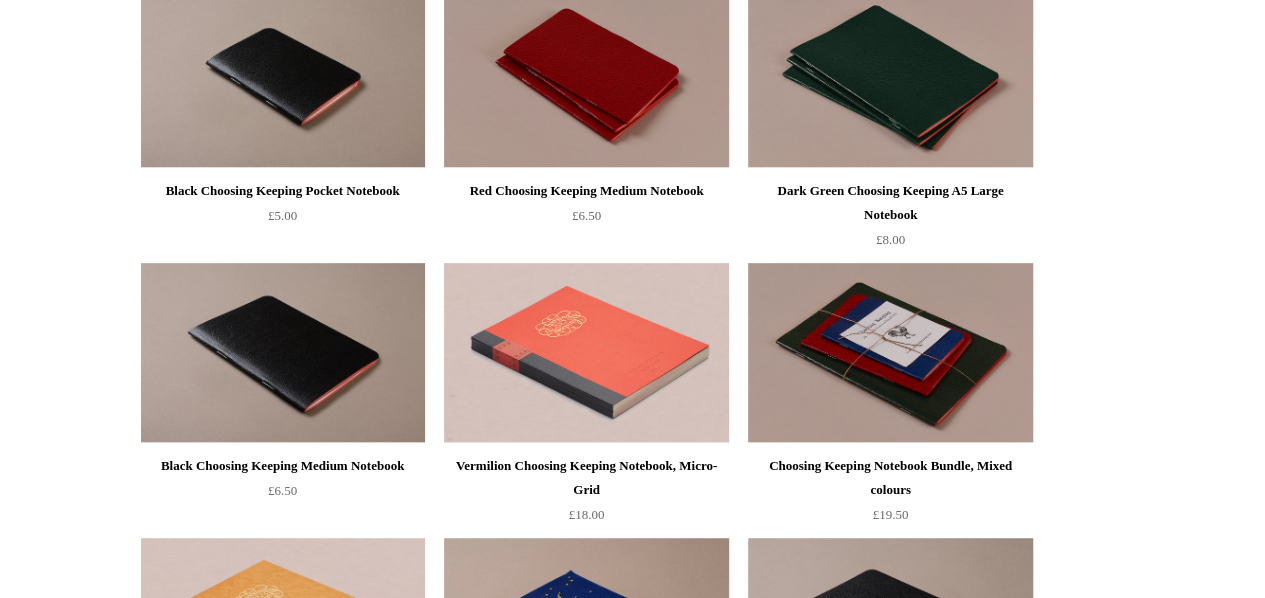 scroll, scrollTop: 434, scrollLeft: 0, axis: vertical 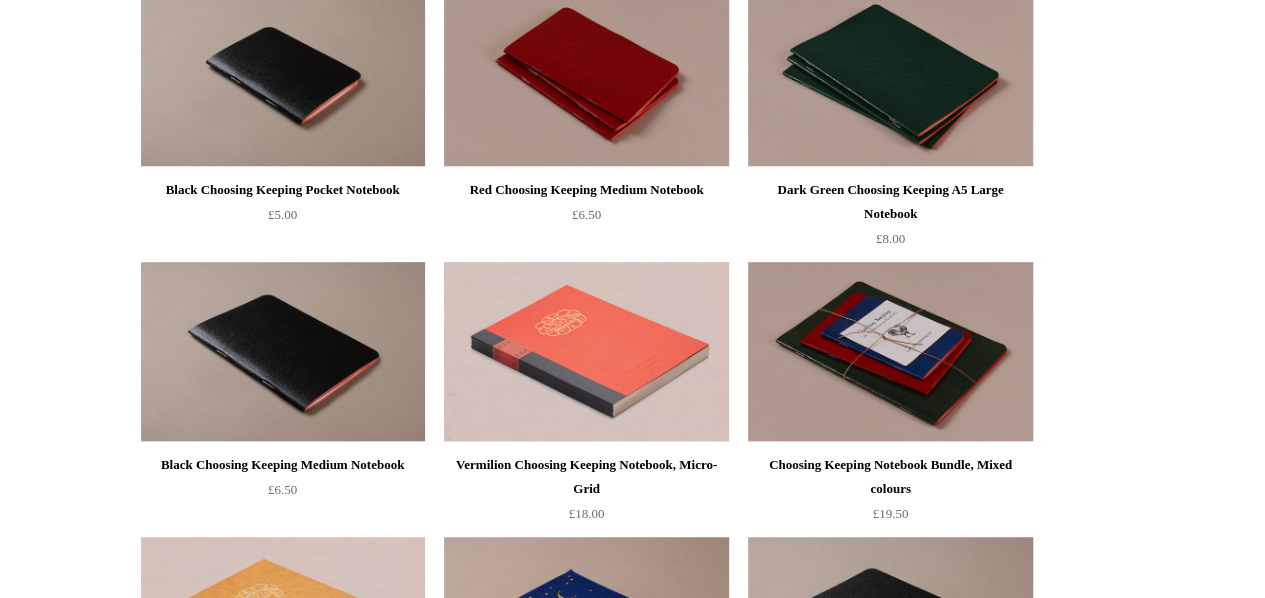 click at bounding box center [586, 352] 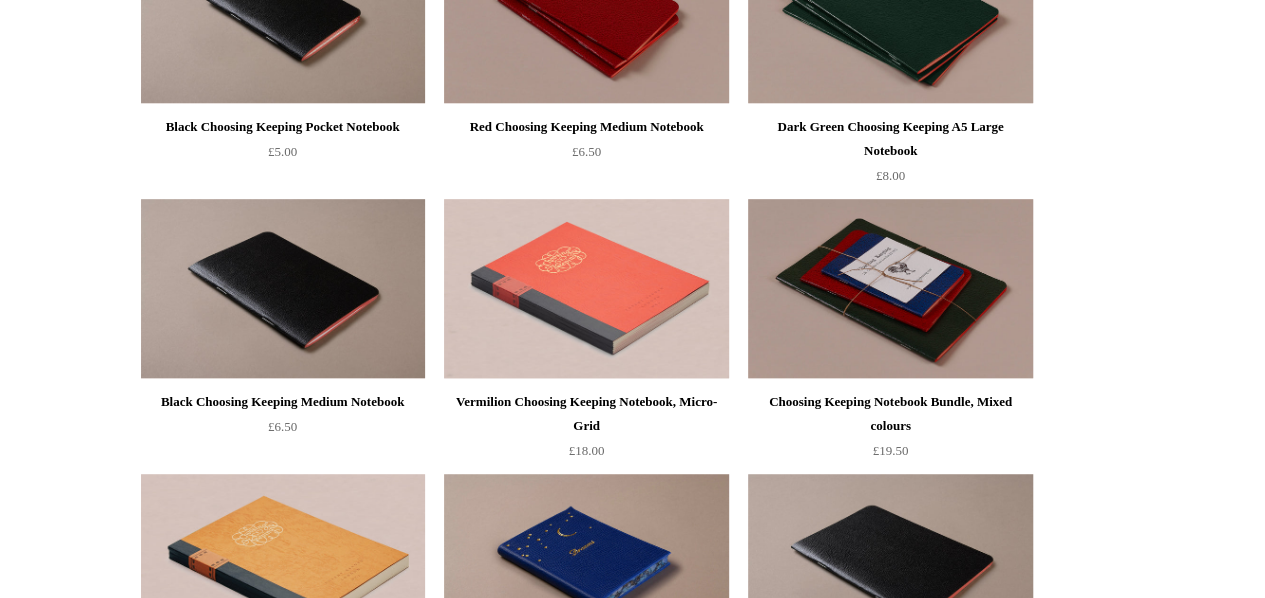 scroll, scrollTop: 216, scrollLeft: 0, axis: vertical 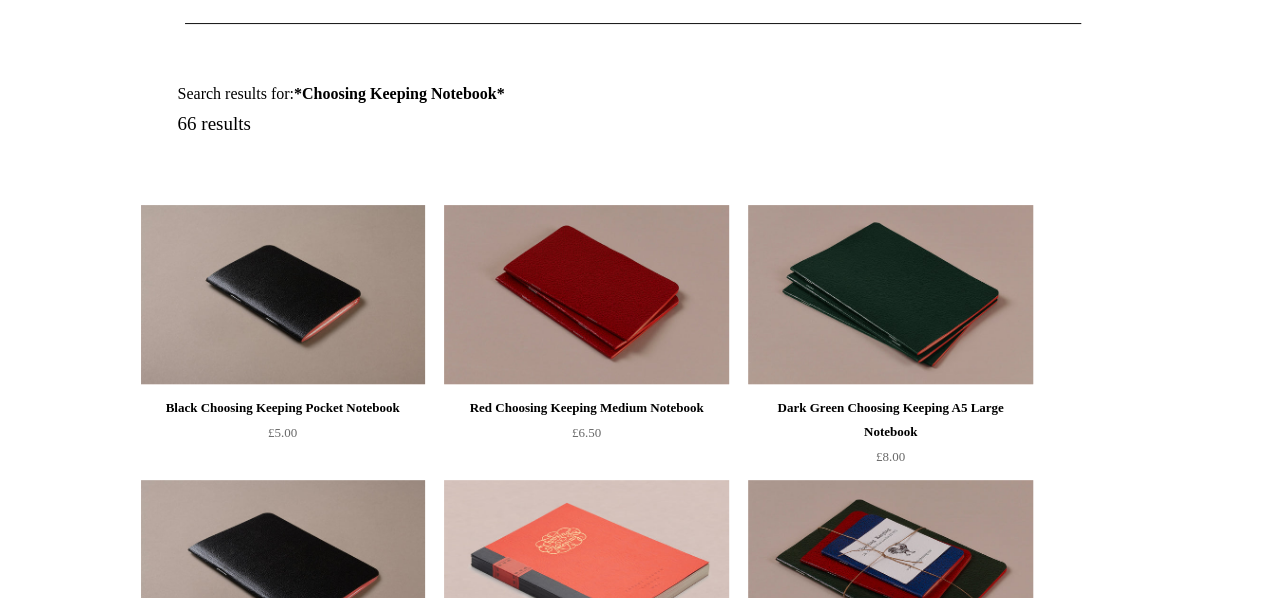 click at bounding box center [890, 295] 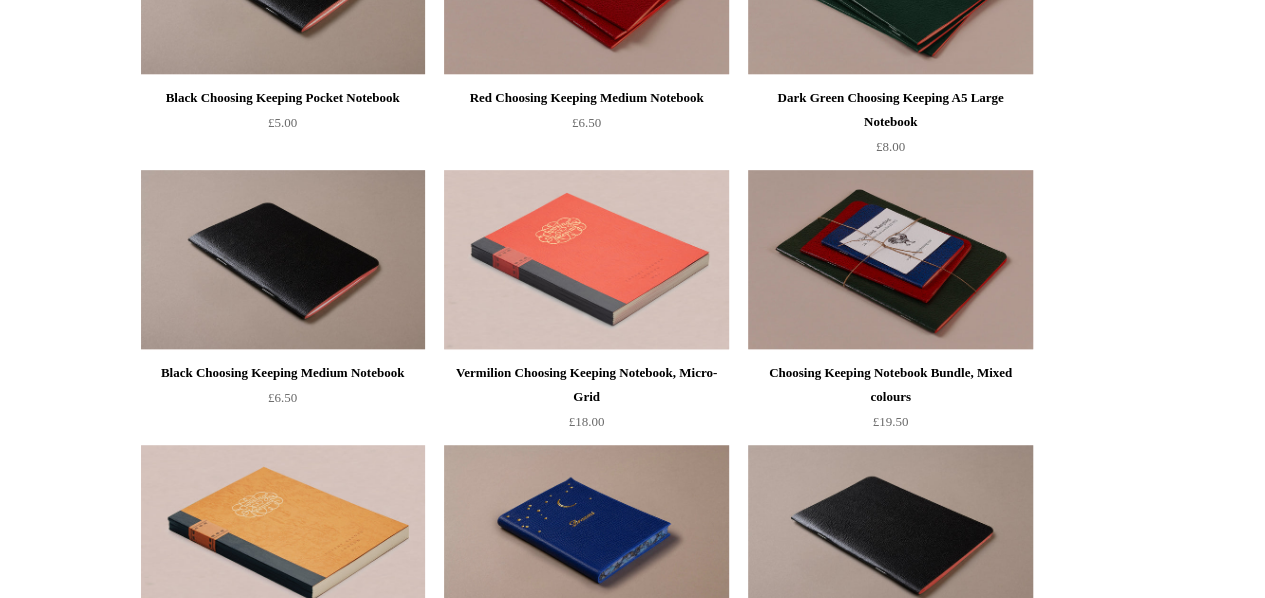 scroll, scrollTop: 387, scrollLeft: 0, axis: vertical 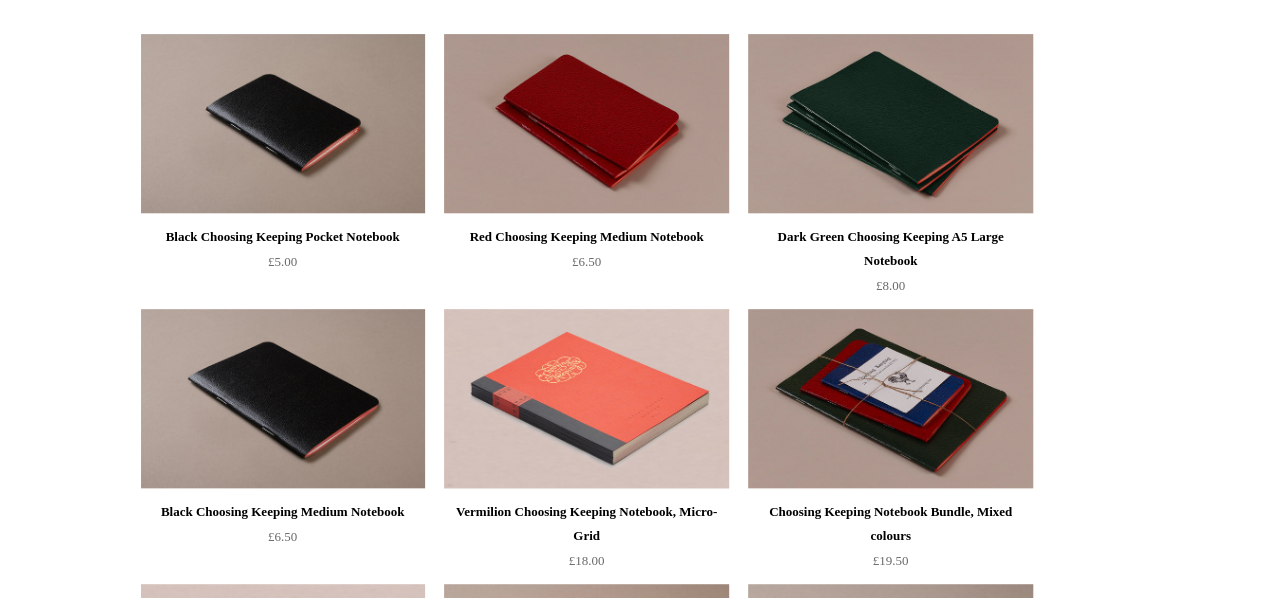 click at bounding box center [890, 124] 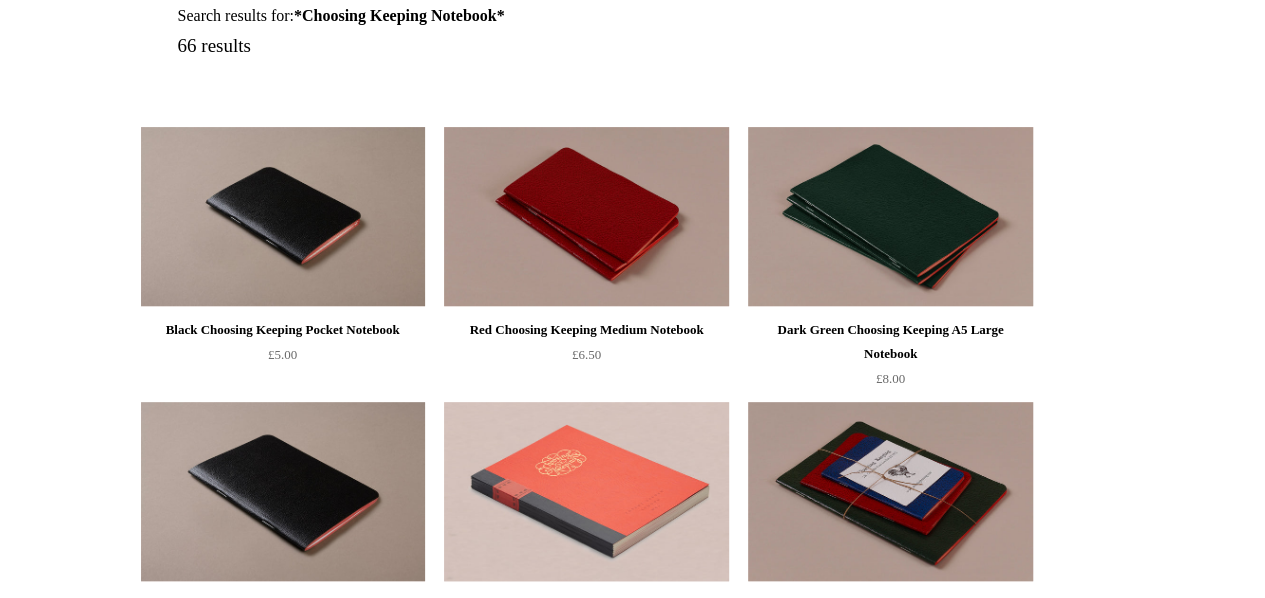 scroll, scrollTop: 0, scrollLeft: 0, axis: both 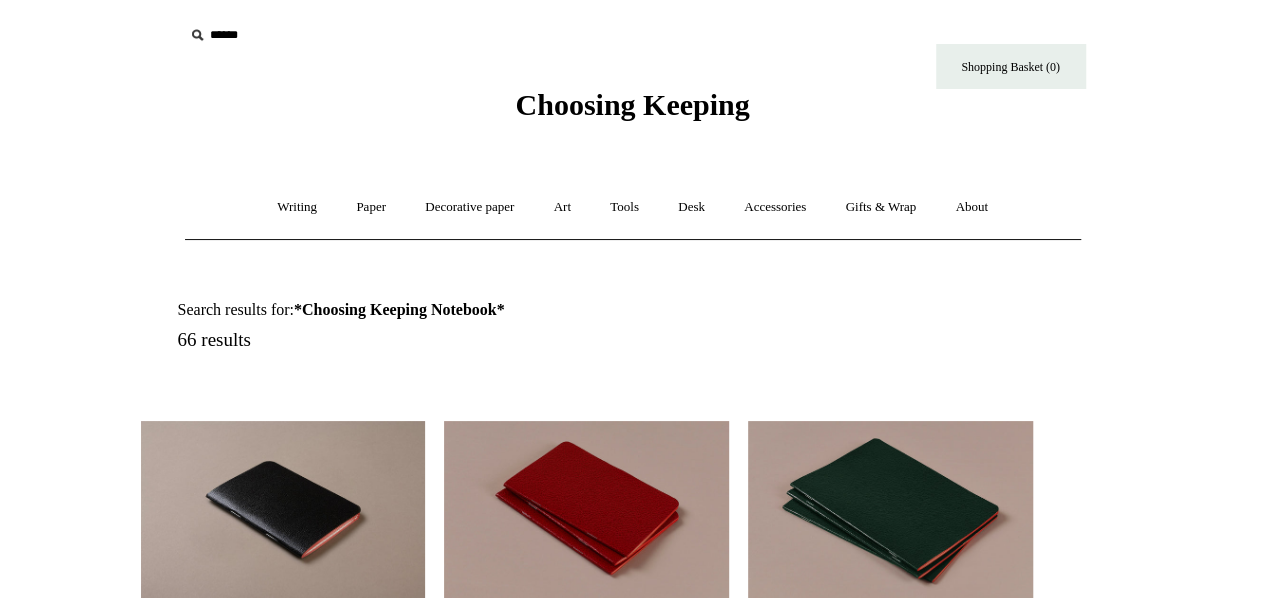 click on "Paper +" at bounding box center (371, 207) 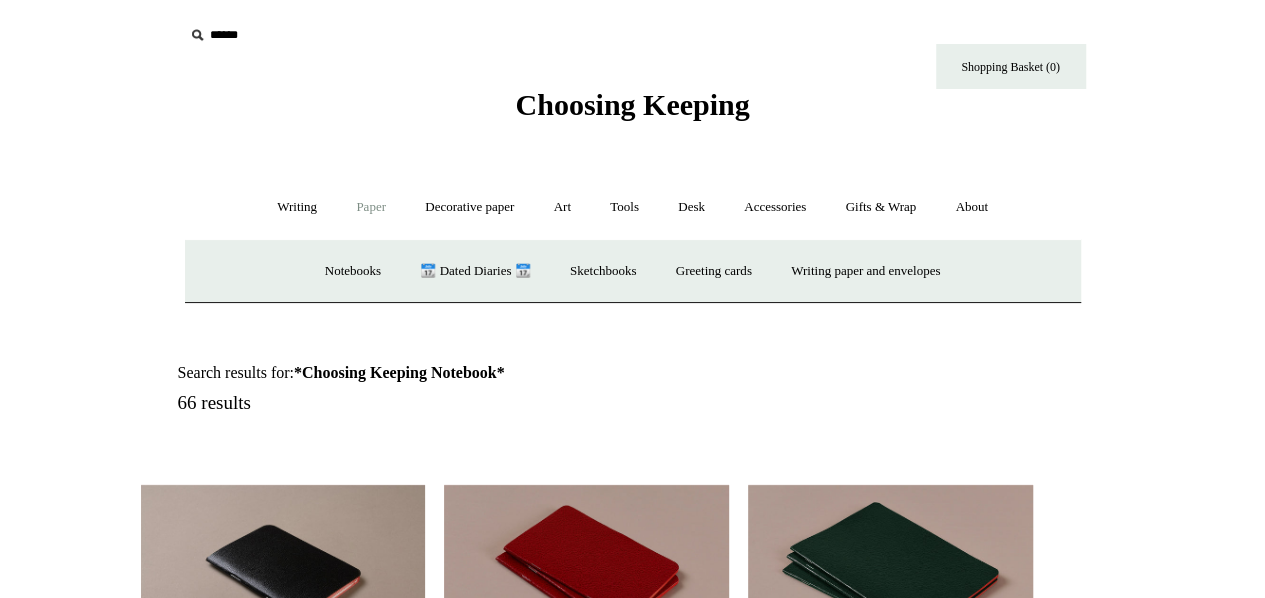 click on "Notebooks +" at bounding box center [353, 271] 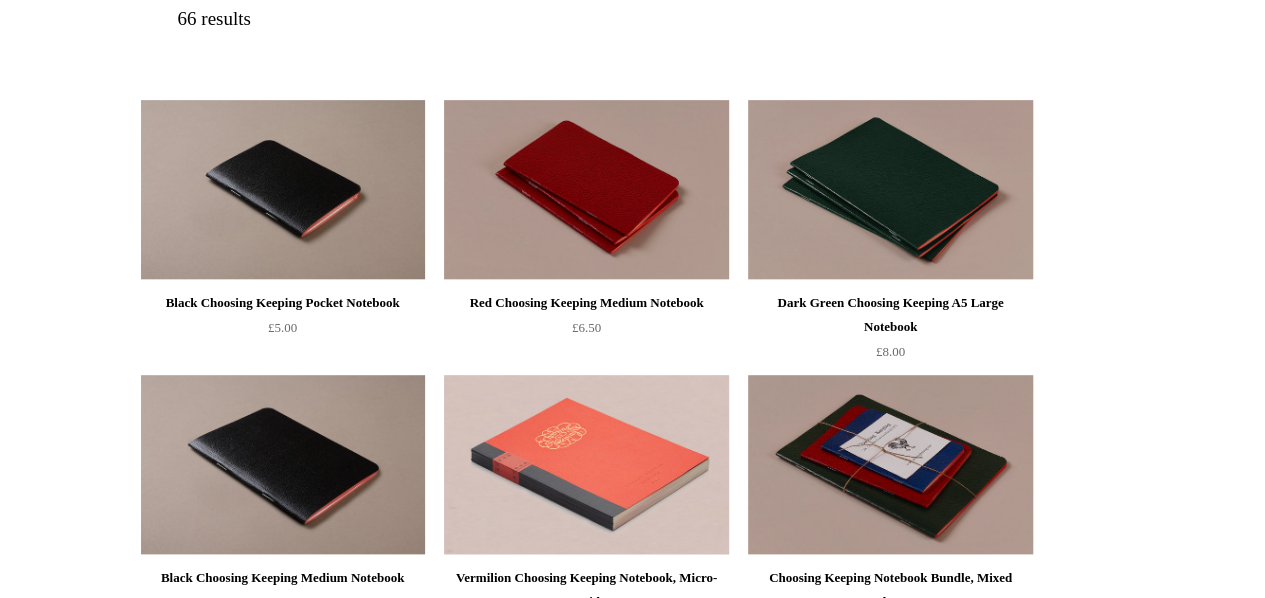 scroll, scrollTop: 0, scrollLeft: 0, axis: both 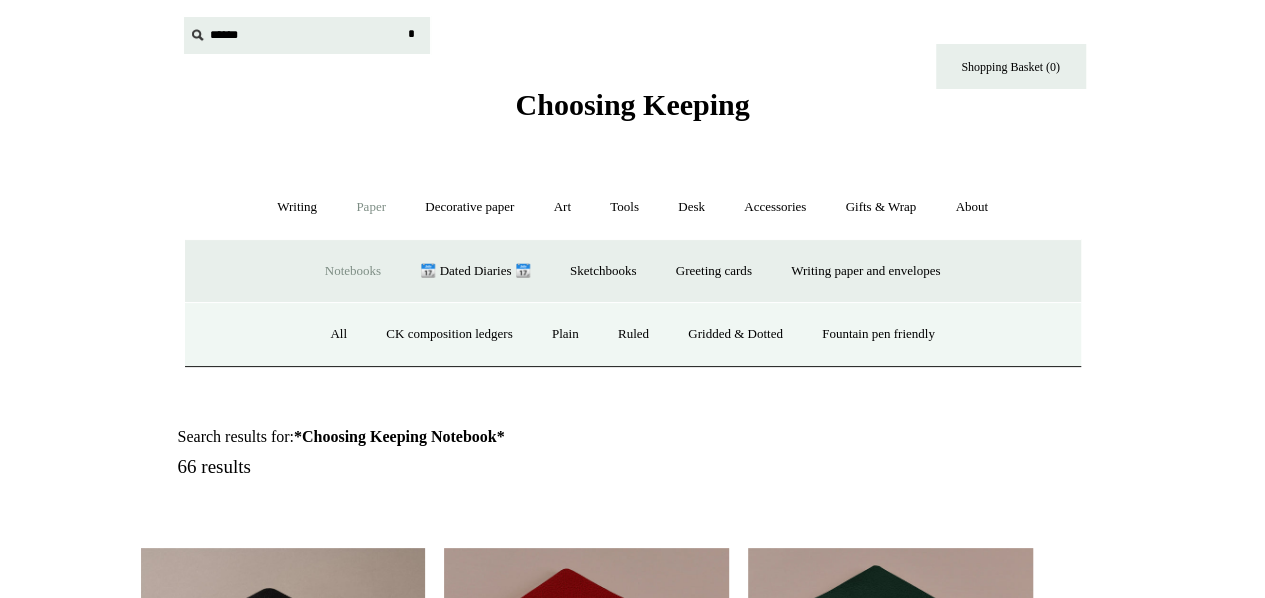 click at bounding box center (307, 35) 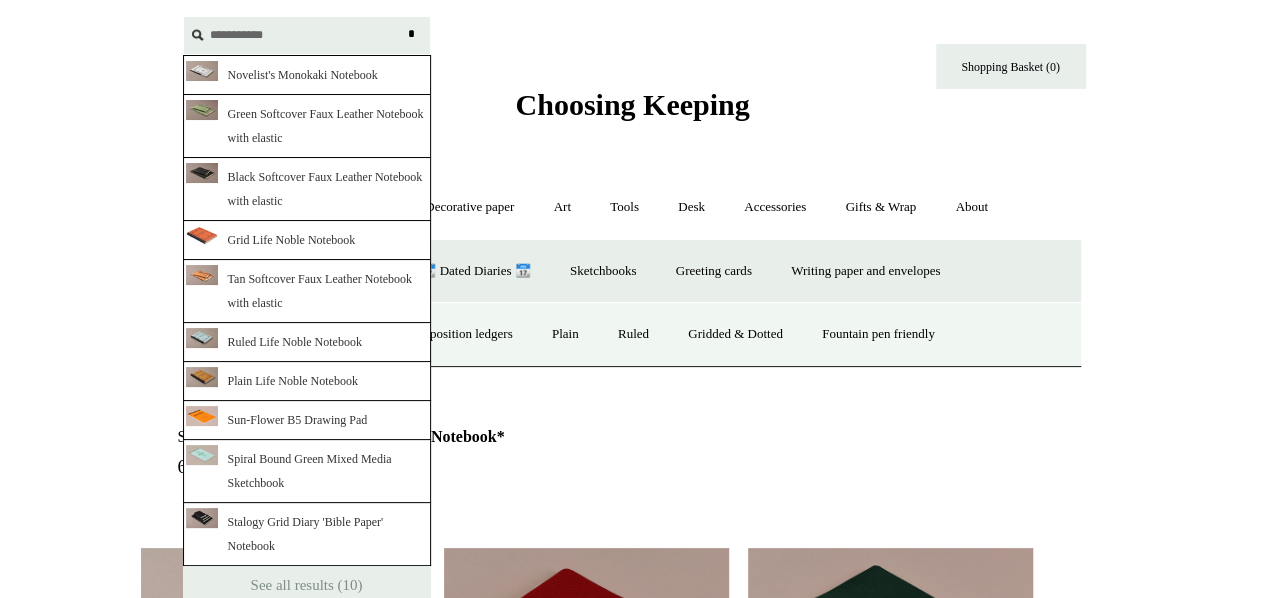 type on "**********" 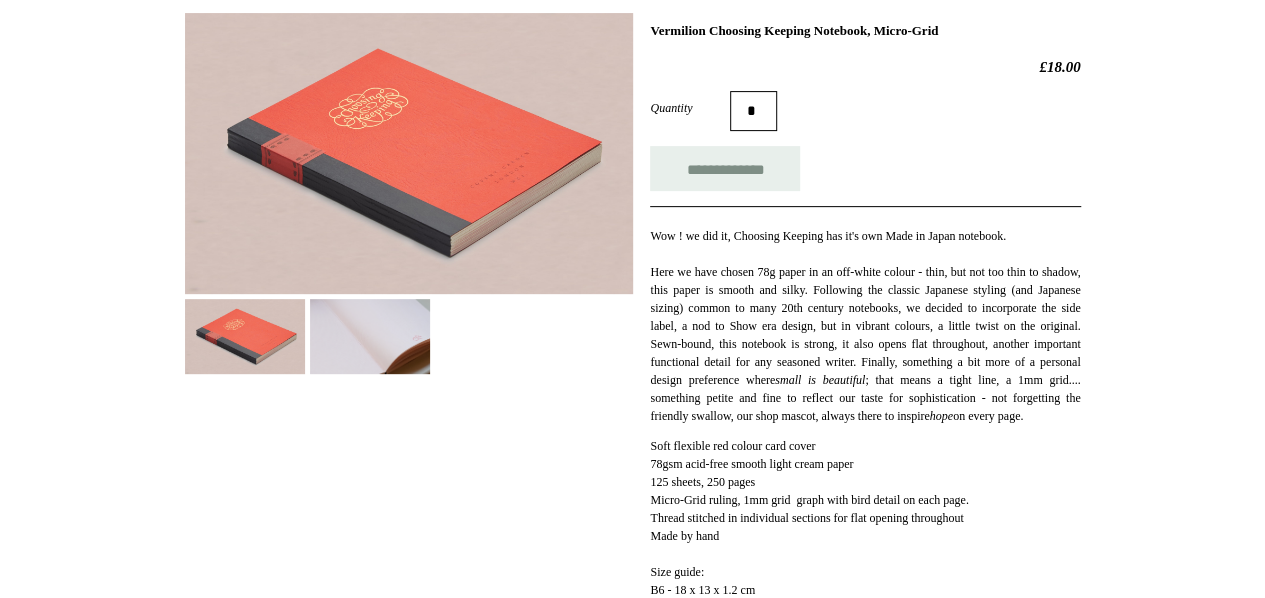 scroll, scrollTop: 283, scrollLeft: 0, axis: vertical 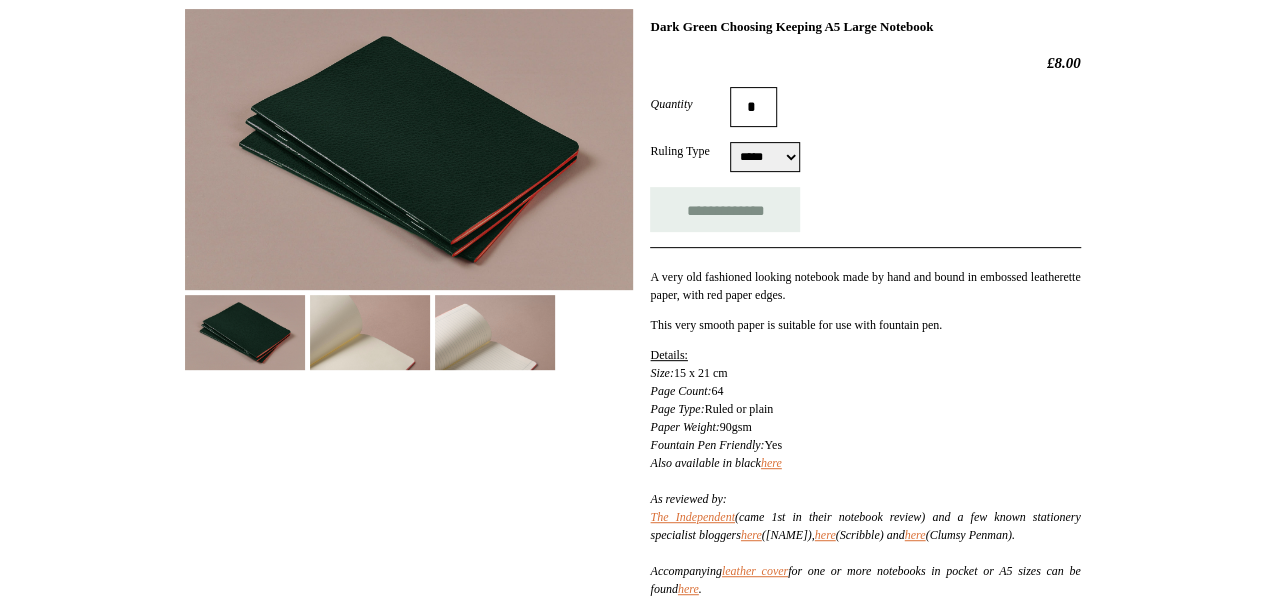 click at bounding box center (495, 332) 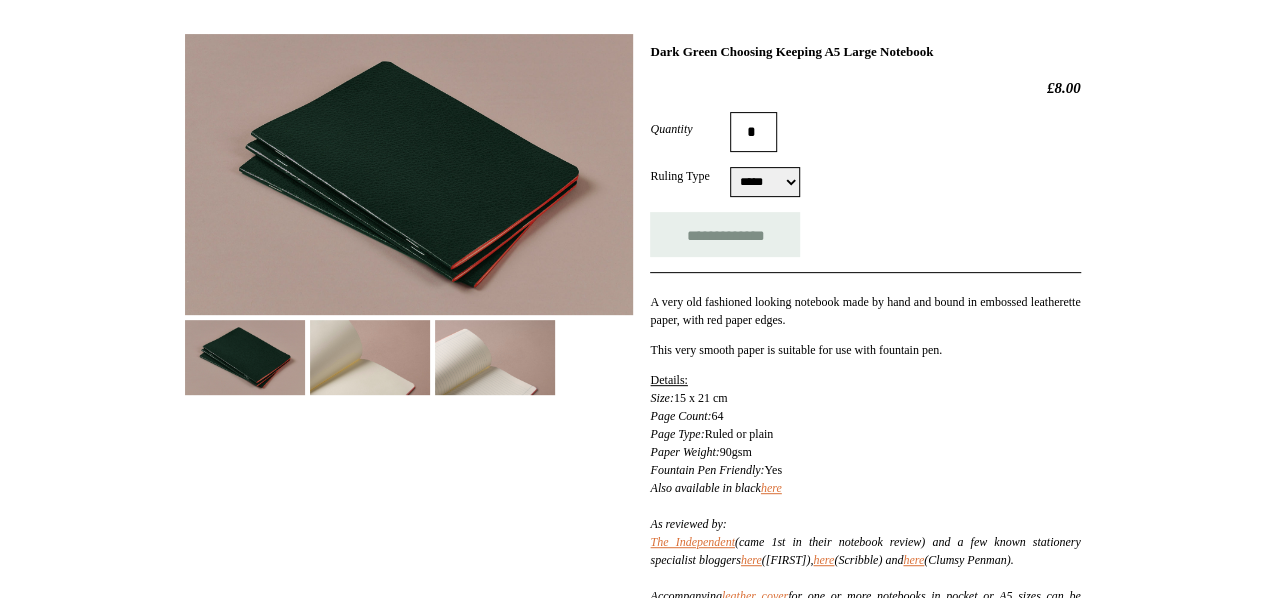 scroll, scrollTop: 310, scrollLeft: 0, axis: vertical 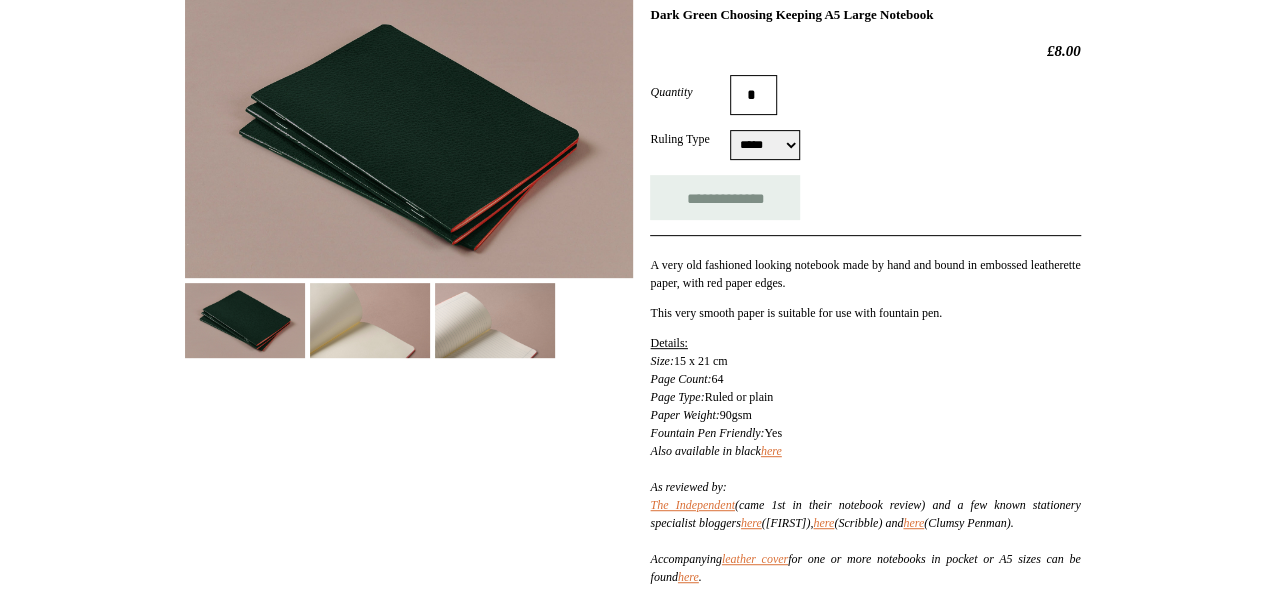 click at bounding box center [495, 320] 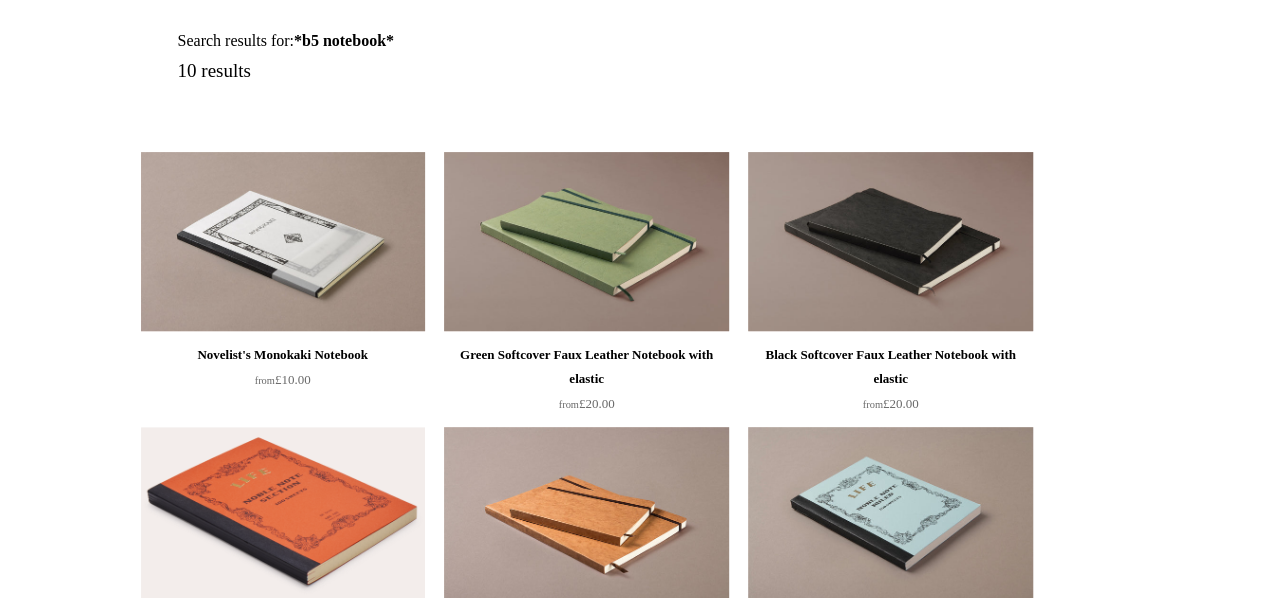 scroll, scrollTop: 234, scrollLeft: 0, axis: vertical 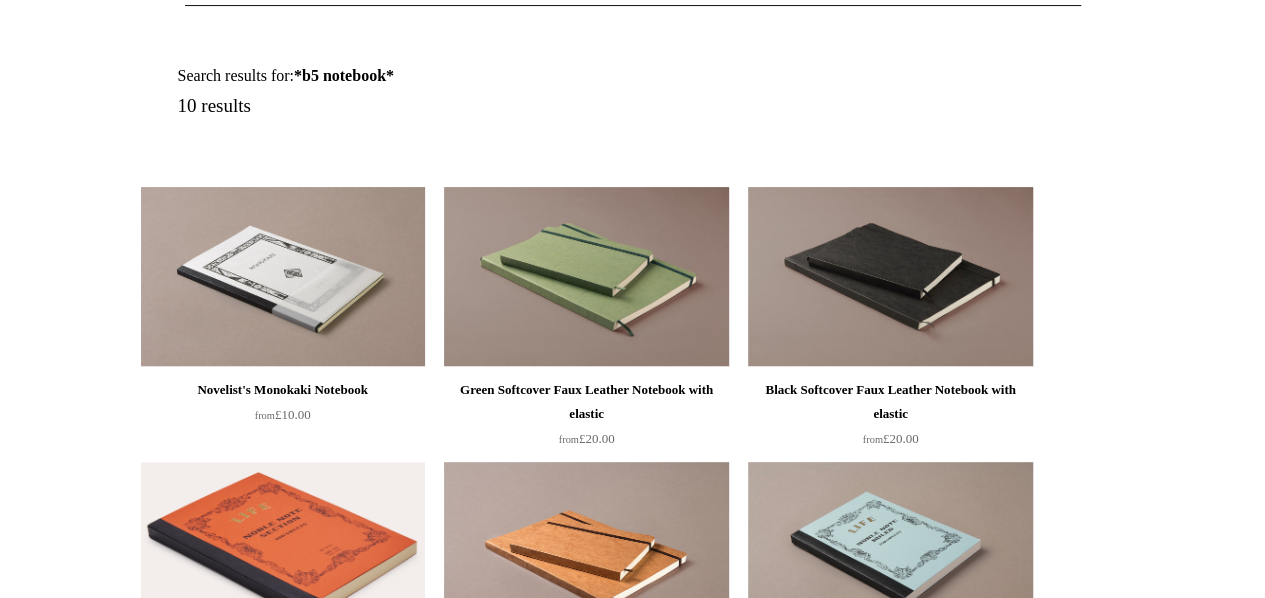 click at bounding box center (890, 277) 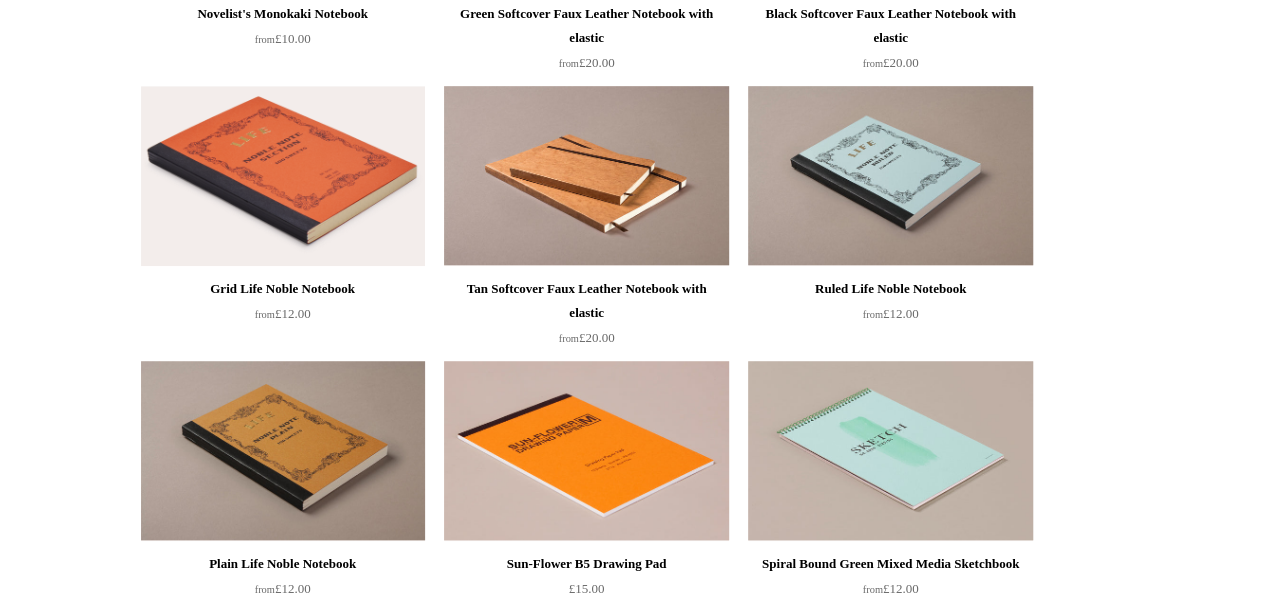 scroll, scrollTop: 611, scrollLeft: 0, axis: vertical 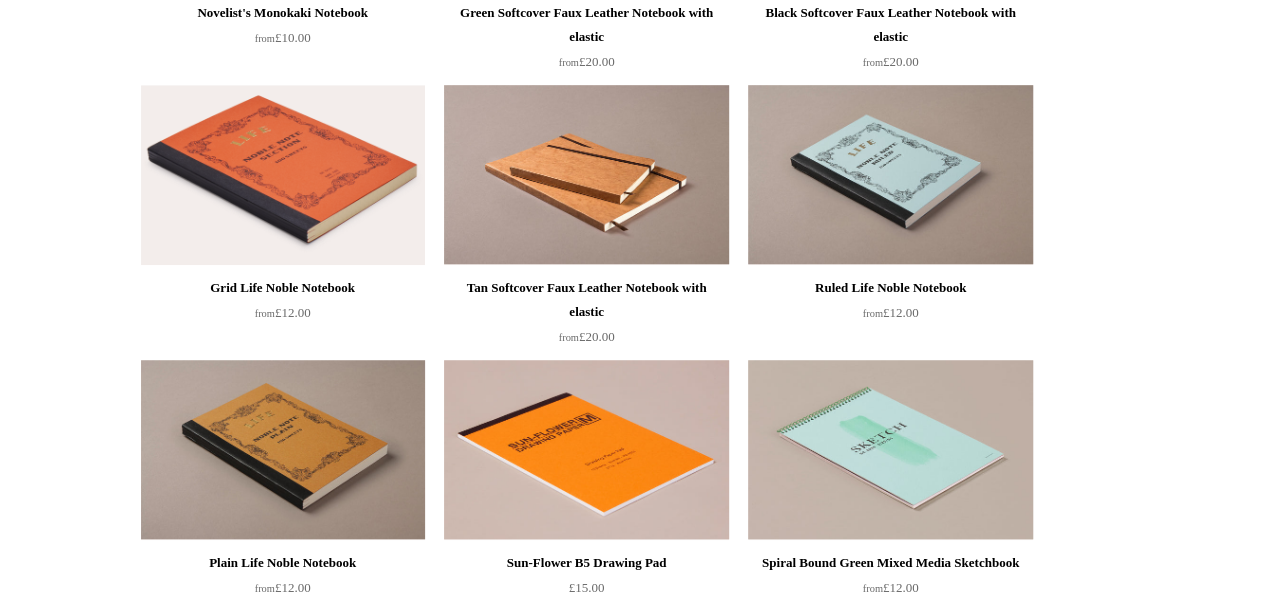 click at bounding box center (283, 175) 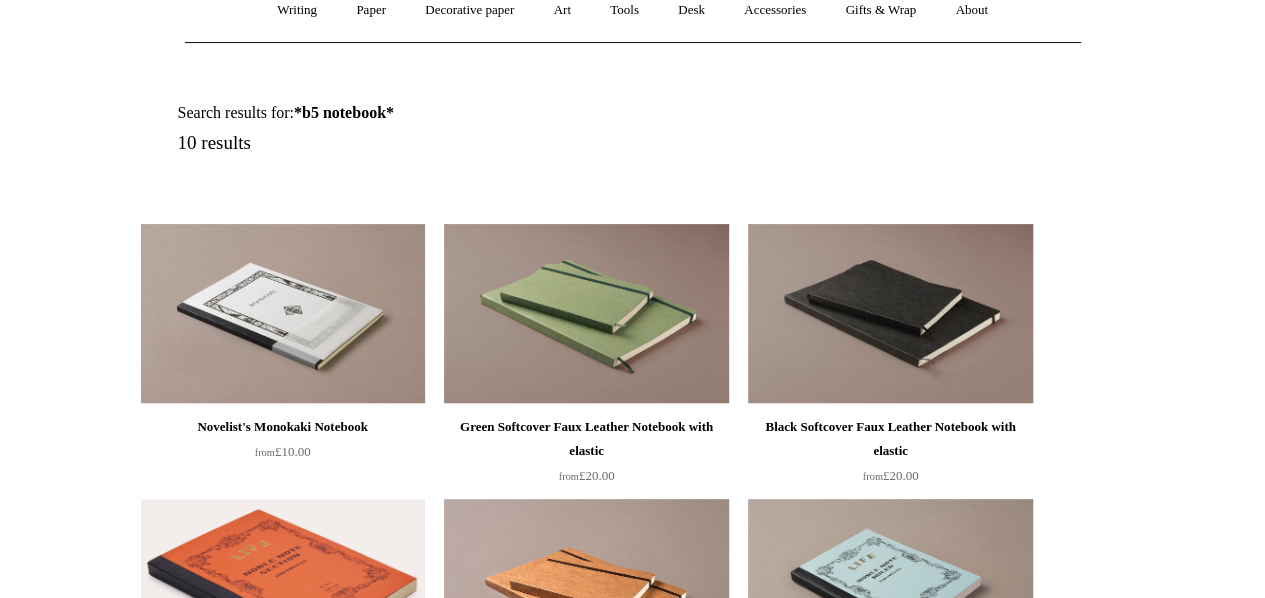 scroll, scrollTop: 0, scrollLeft: 0, axis: both 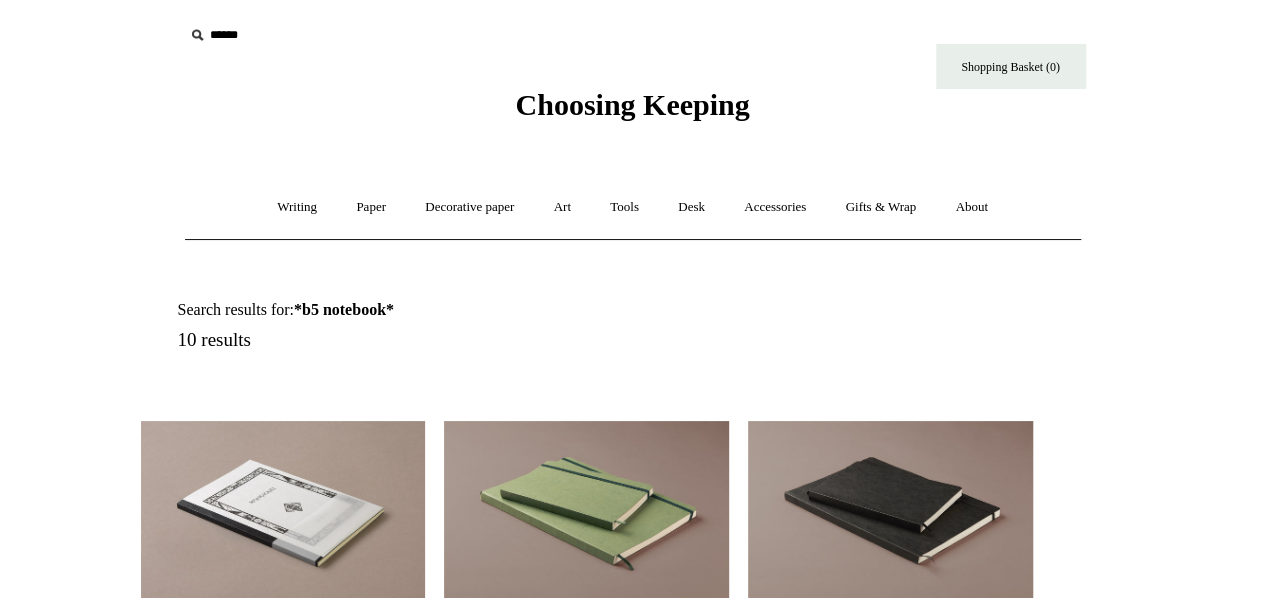 click at bounding box center (283, 511) 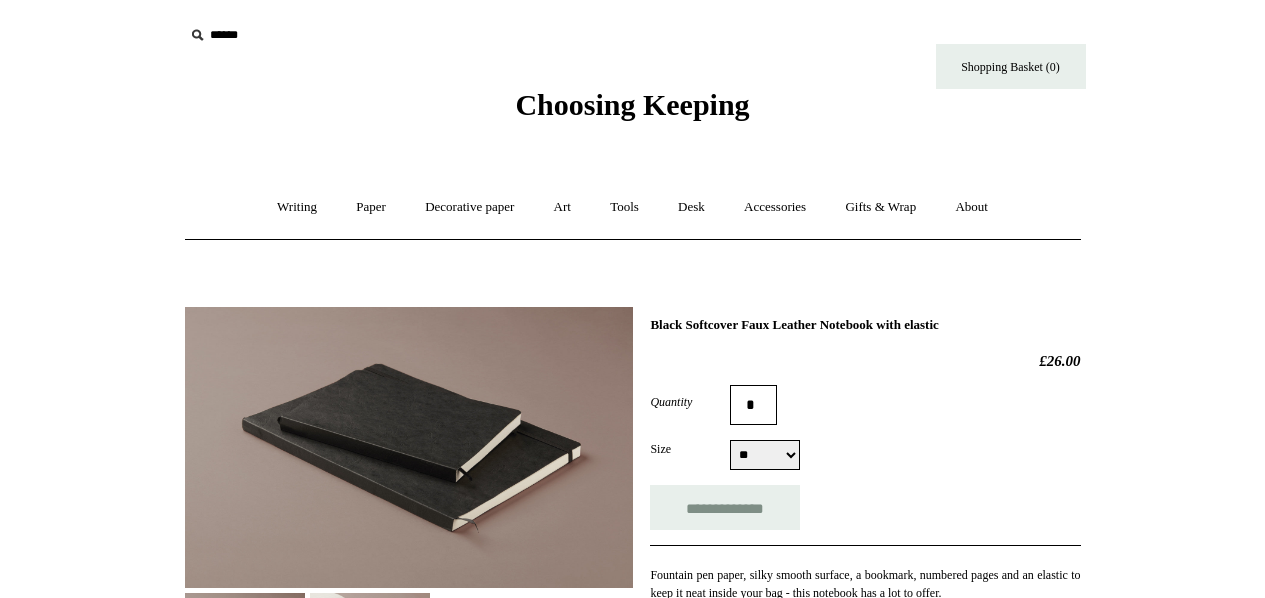 select on "**" 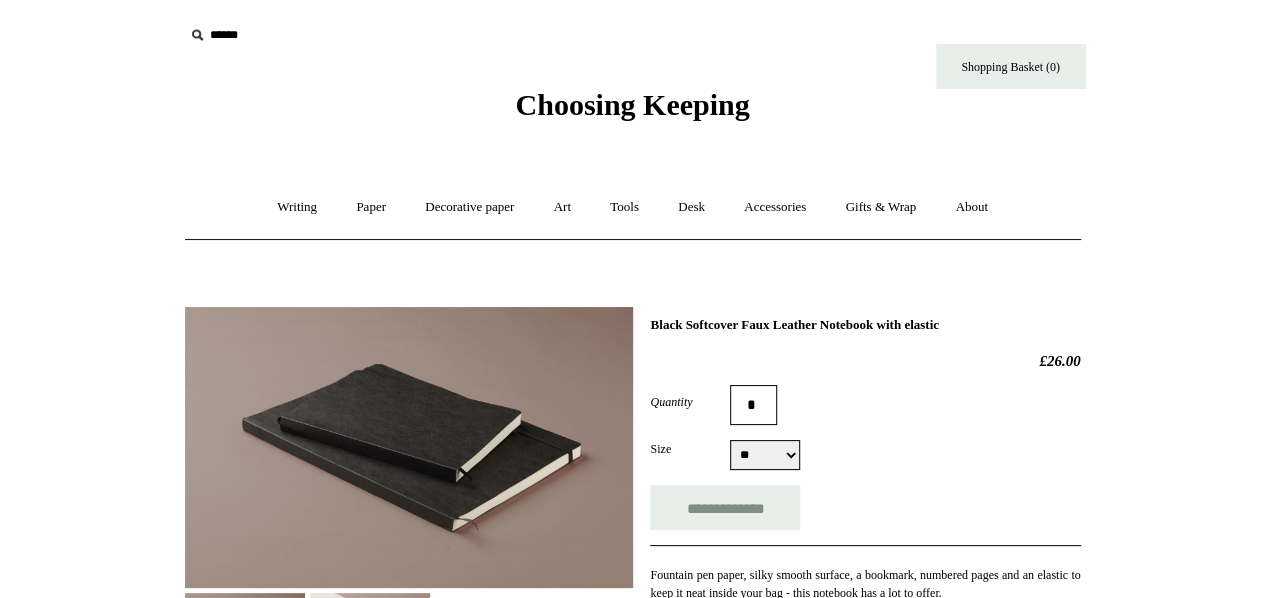 scroll, scrollTop: 267, scrollLeft: 0, axis: vertical 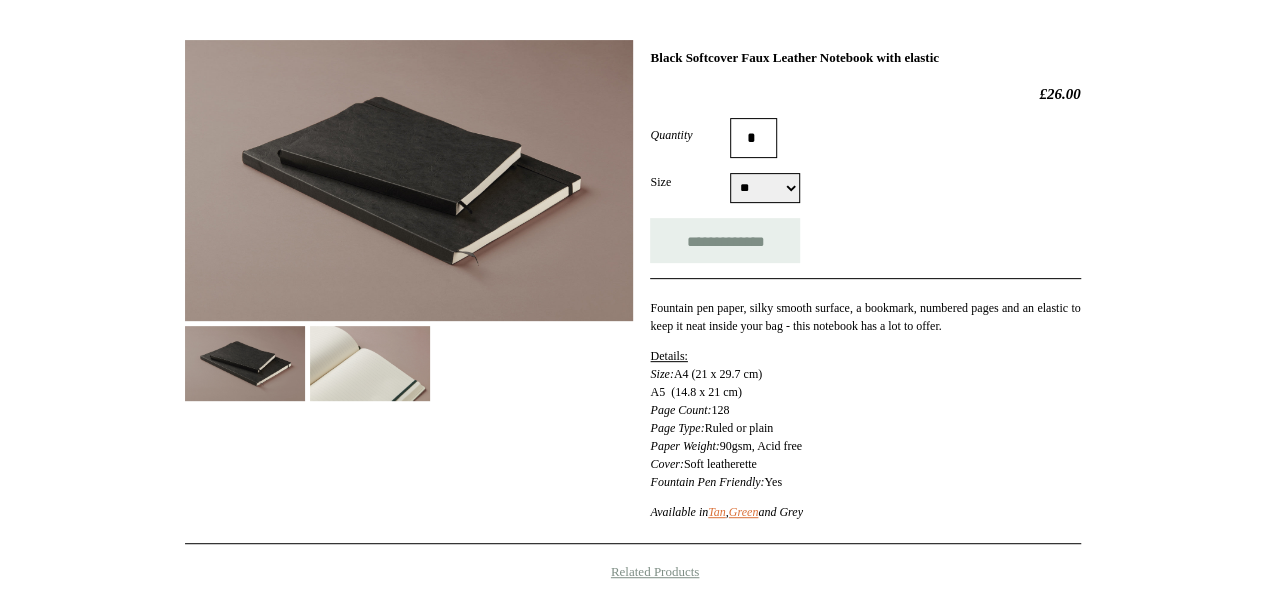 click at bounding box center [409, 180] 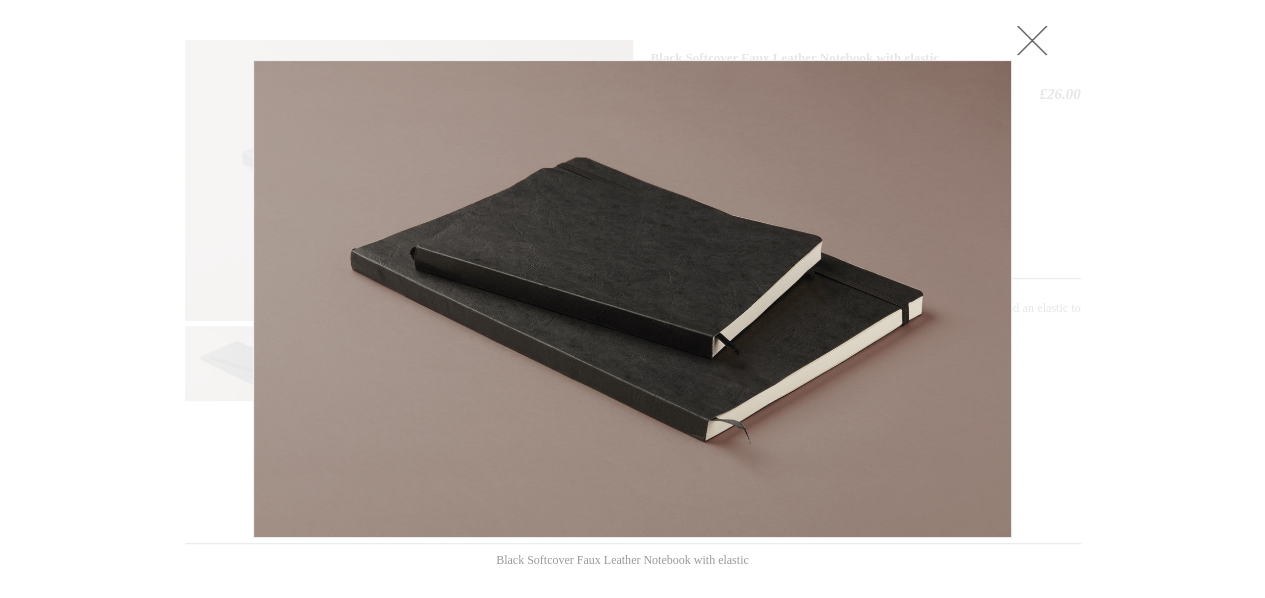 click at bounding box center [-9238, 299] 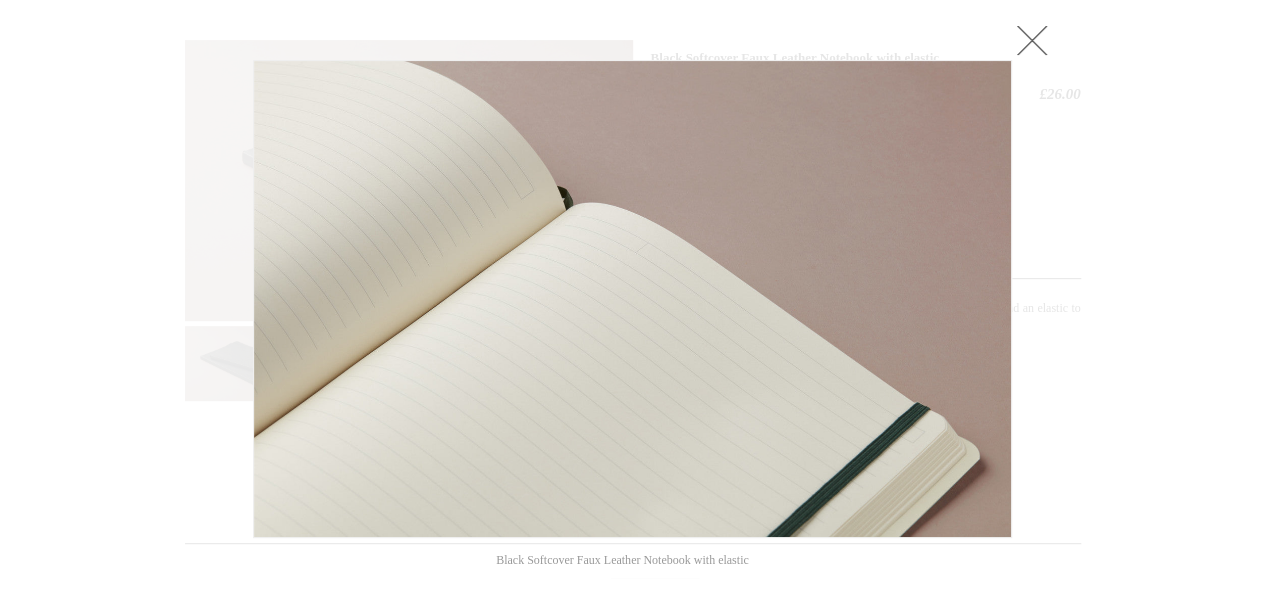 click at bounding box center (1032, 40) 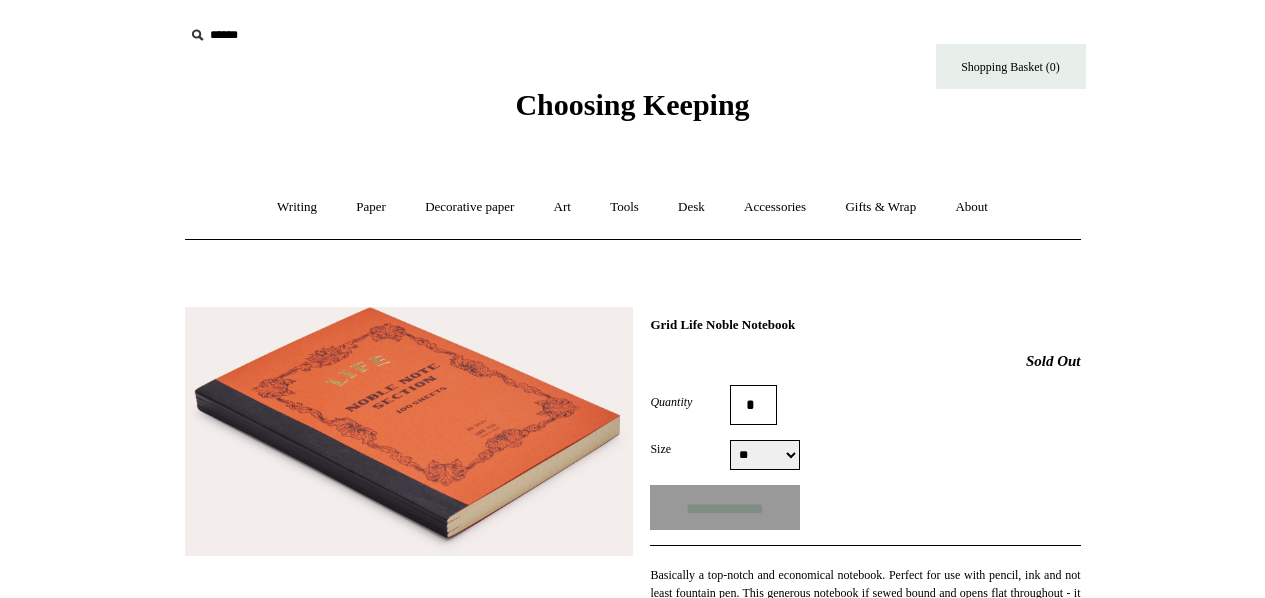 select on "**" 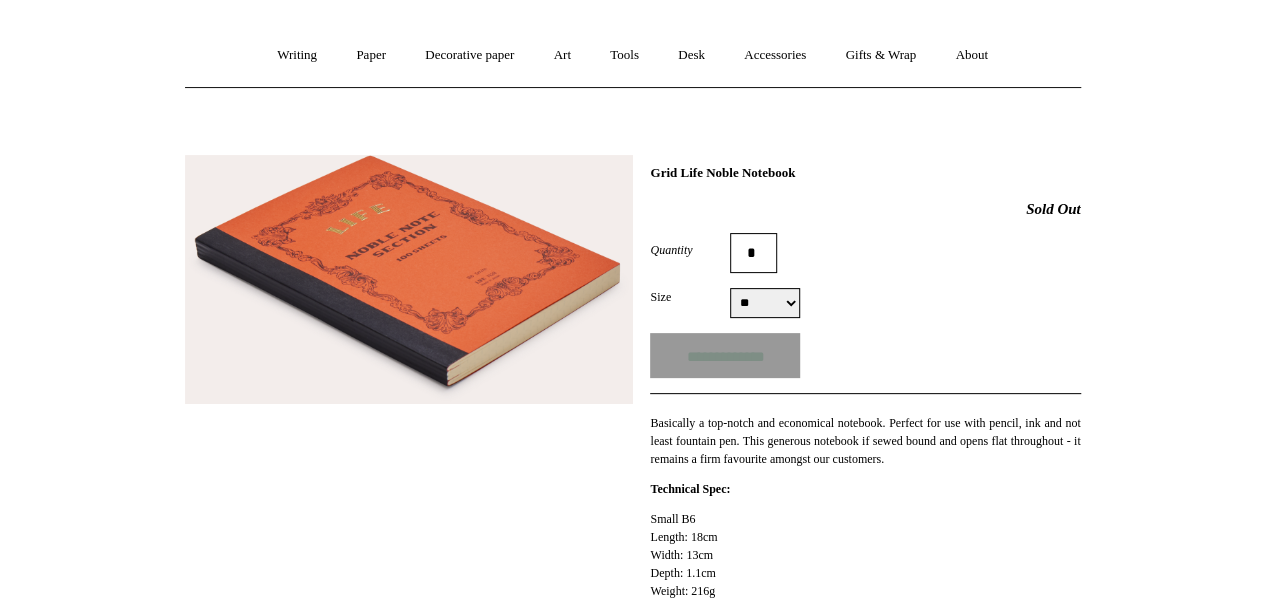 scroll, scrollTop: 111, scrollLeft: 0, axis: vertical 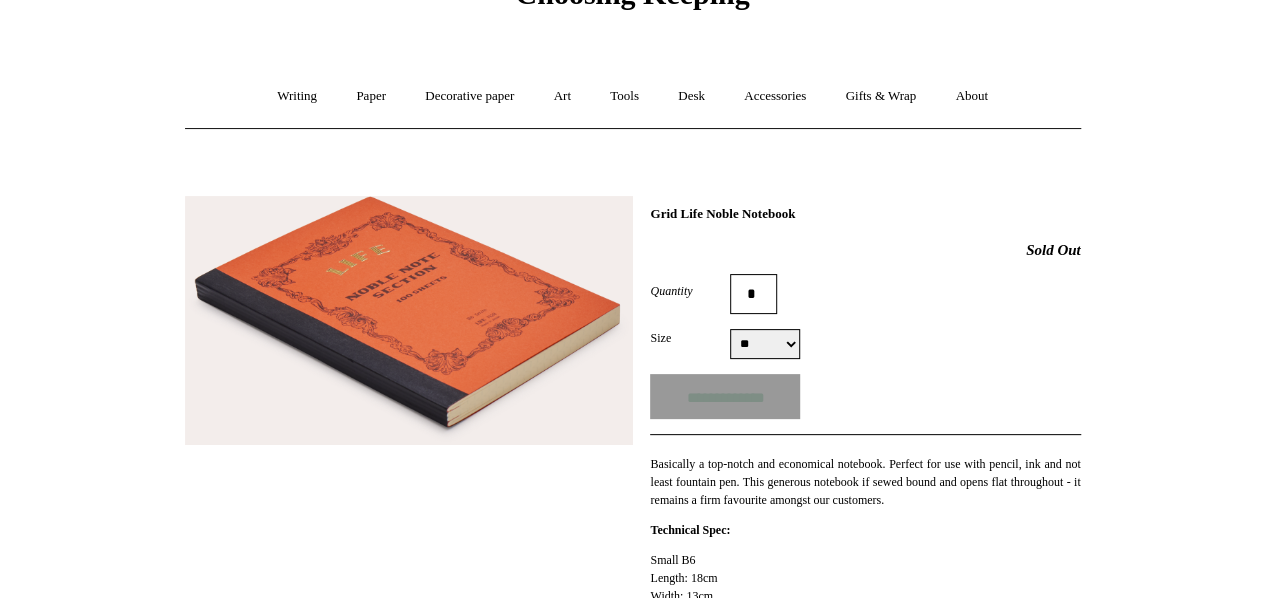 click at bounding box center (409, 321) 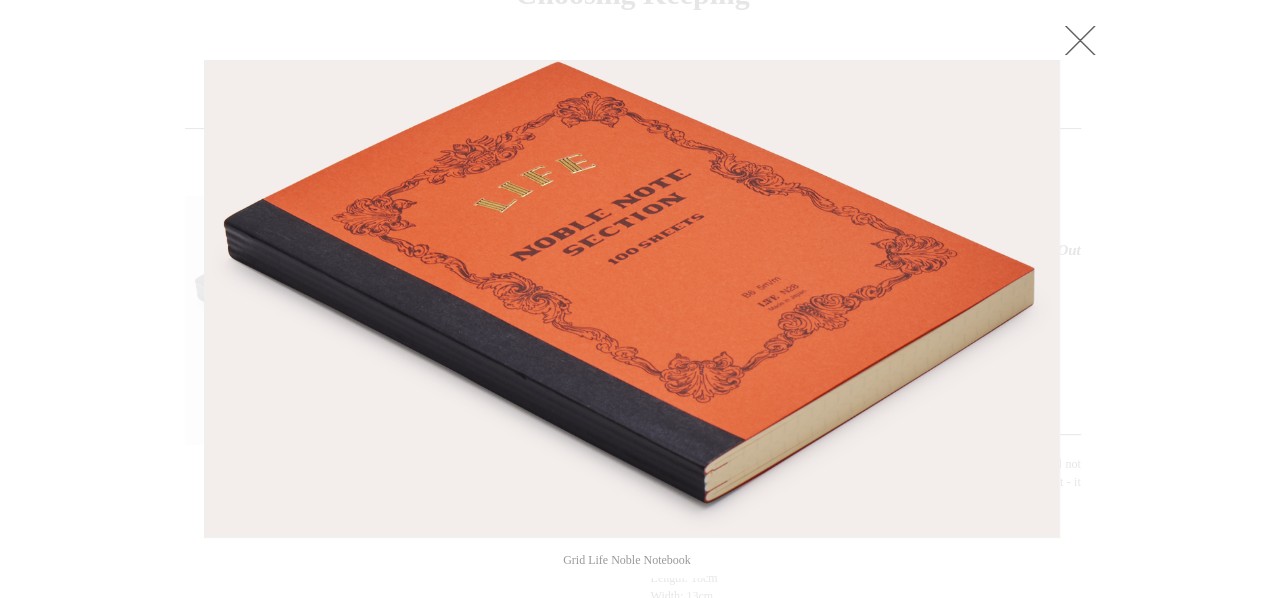 click at bounding box center [1080, 40] 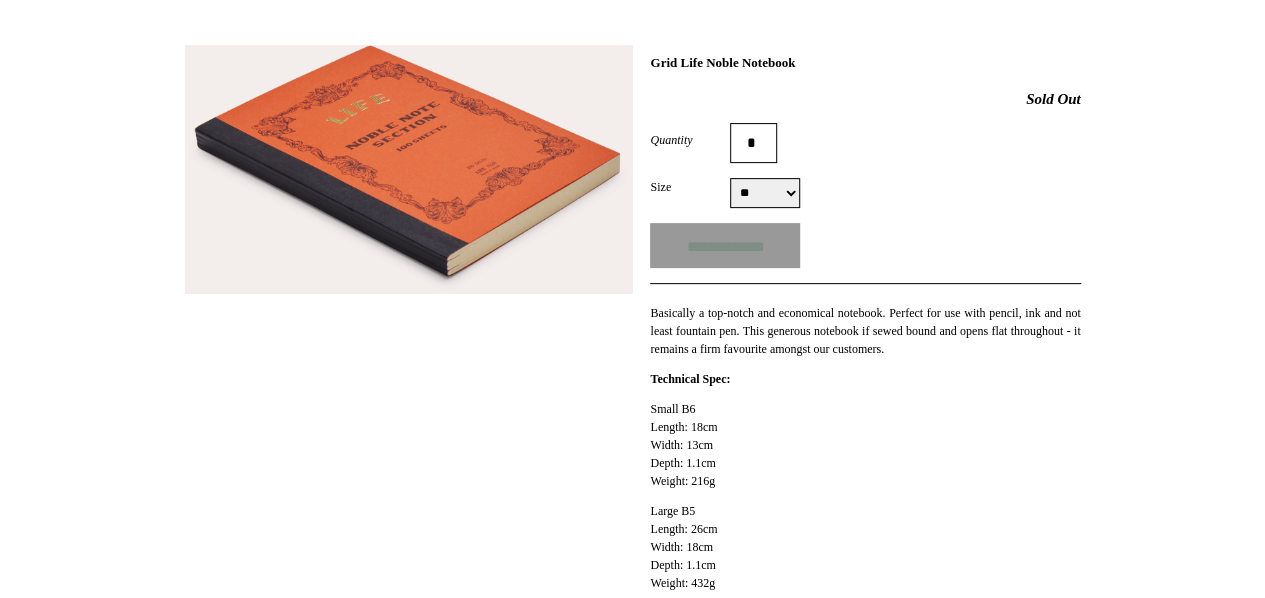 scroll, scrollTop: 0, scrollLeft: 0, axis: both 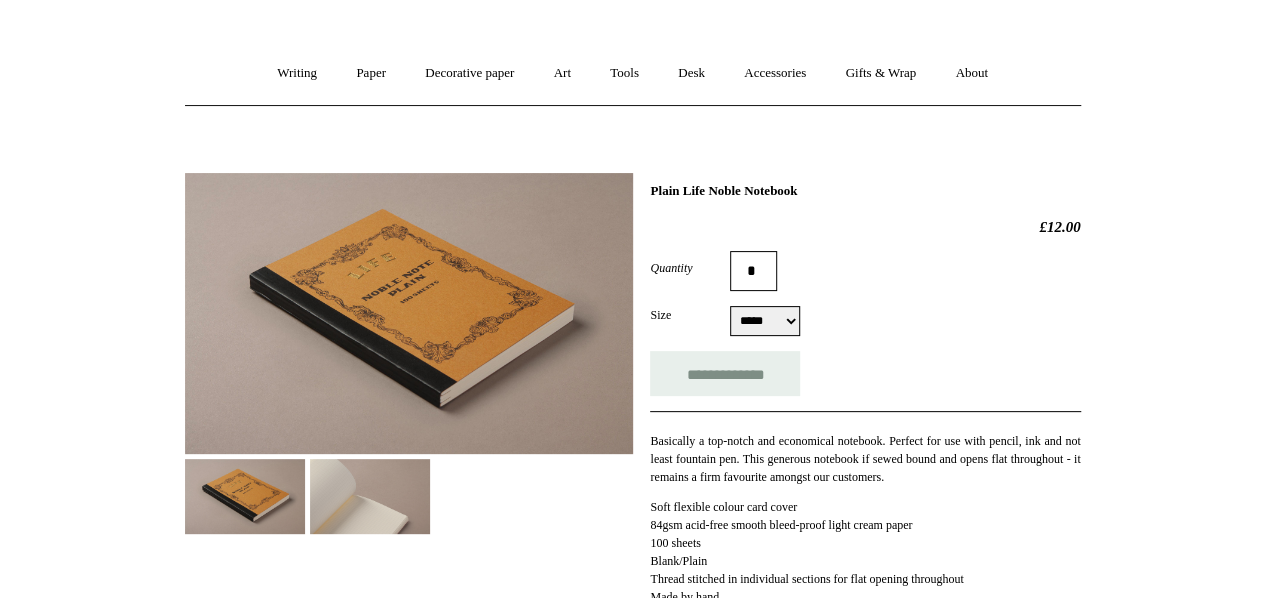 click on "***** *****" at bounding box center (765, 321) 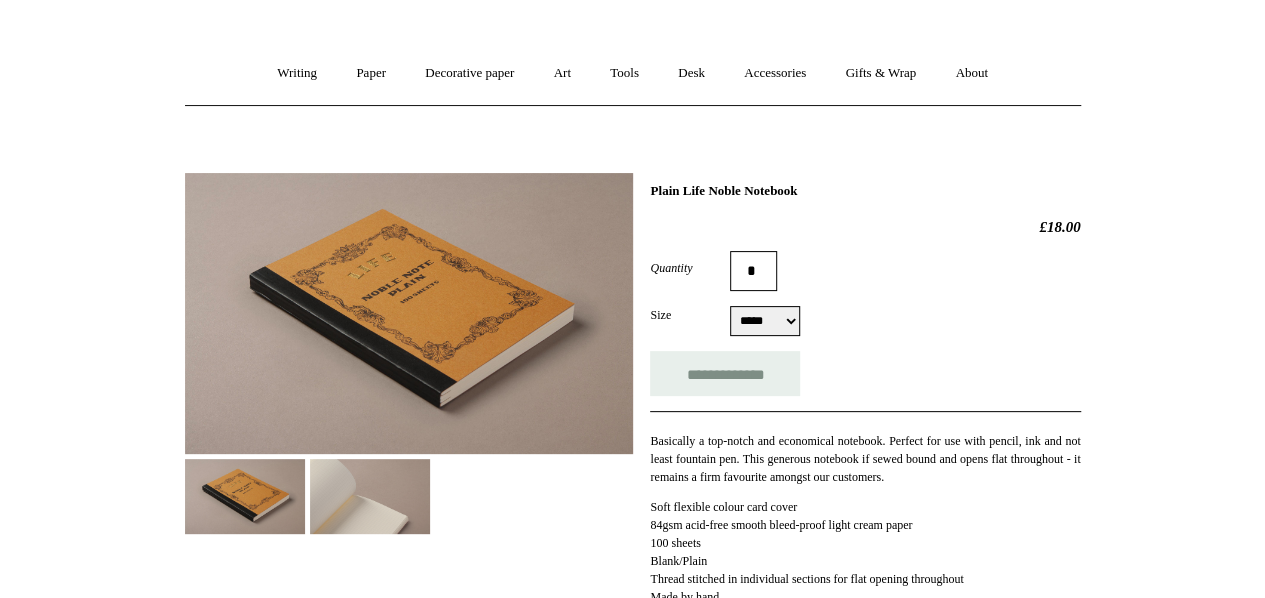 click at bounding box center (370, 496) 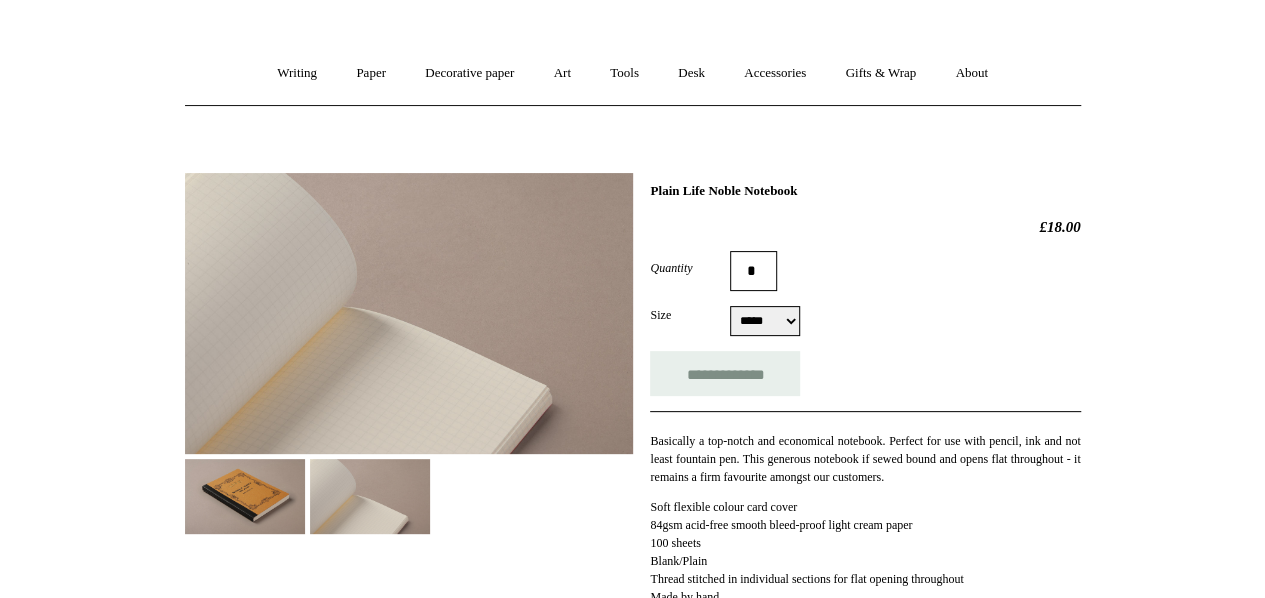 click at bounding box center [409, 313] 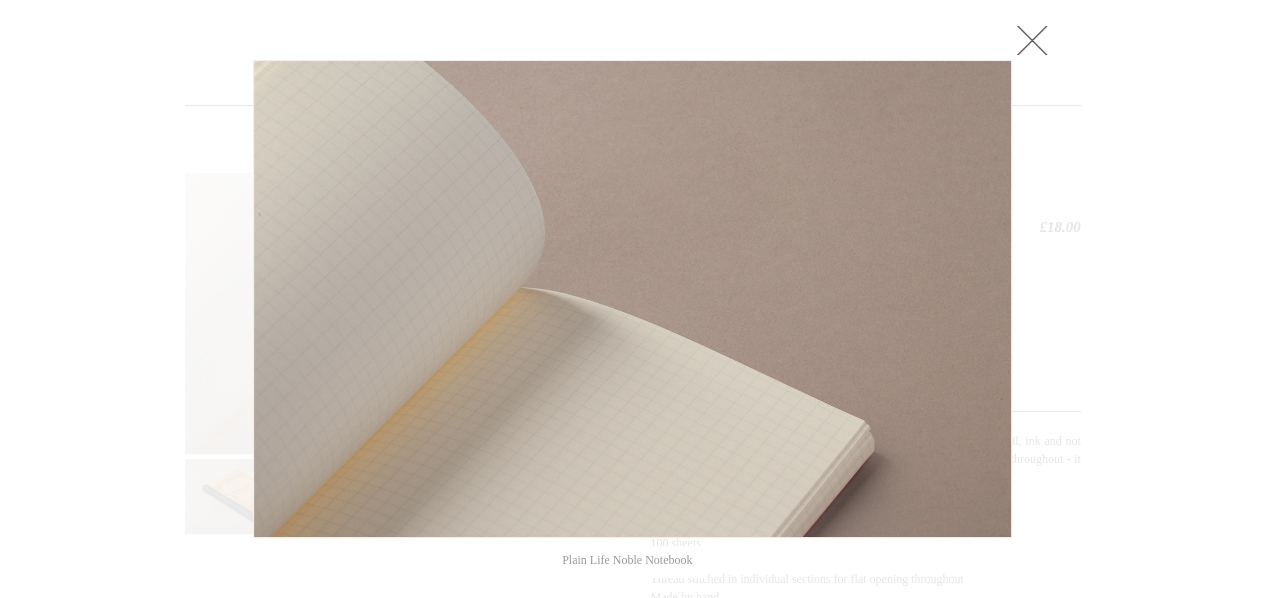 click at bounding box center (1032, 40) 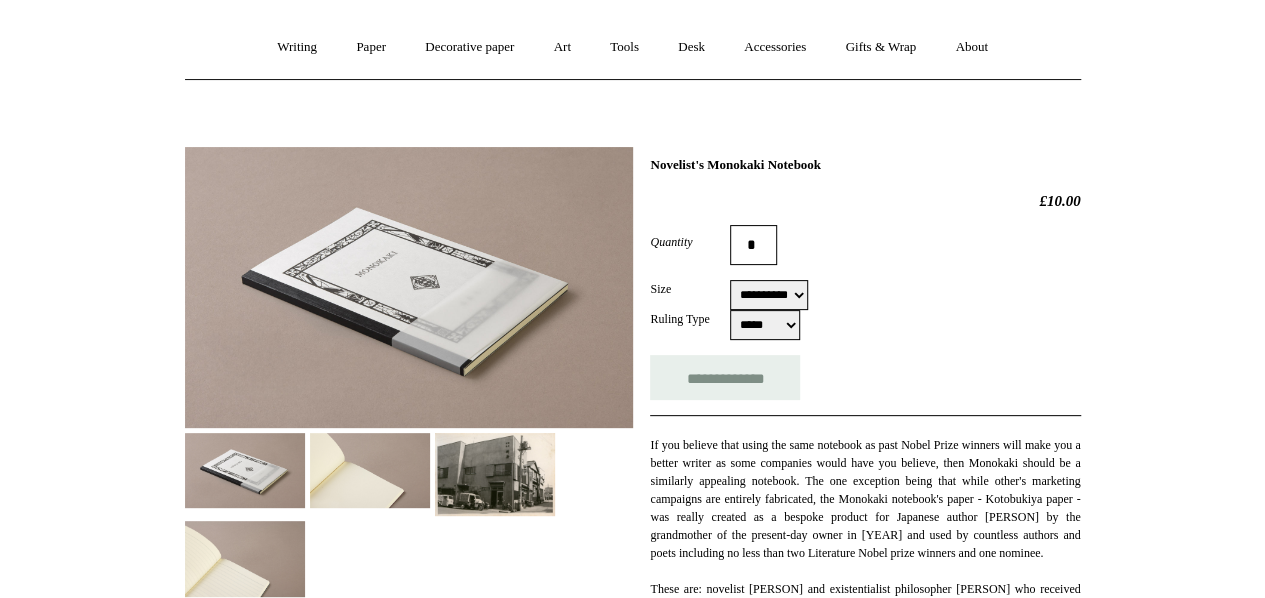 scroll, scrollTop: 174, scrollLeft: 0, axis: vertical 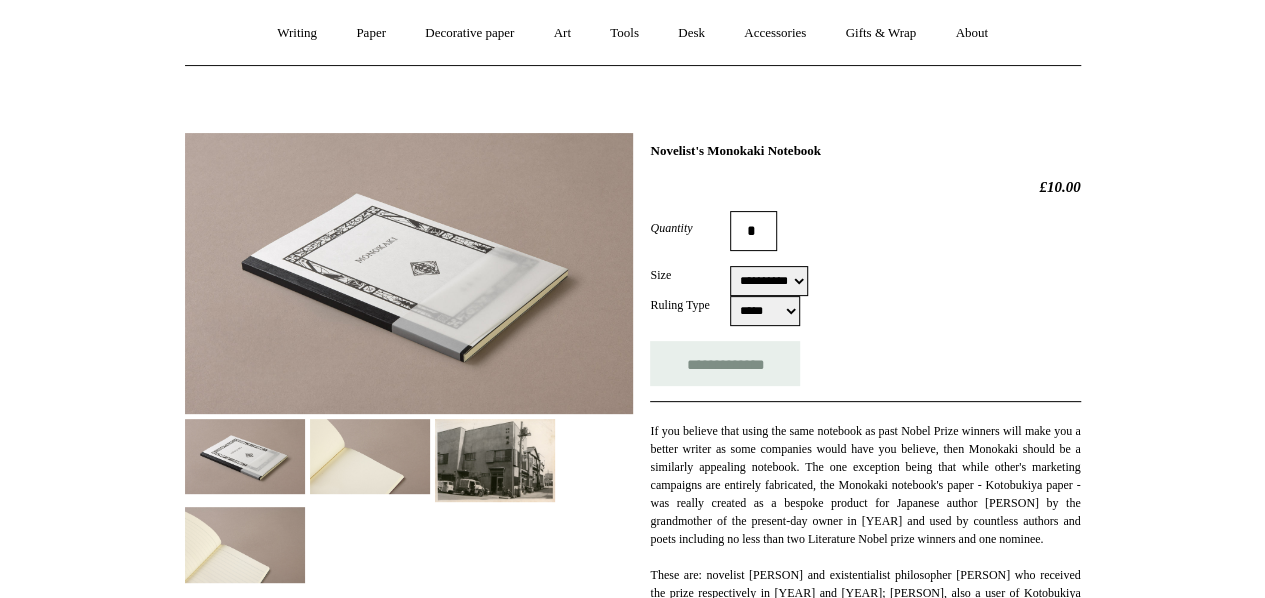 click on "**********" at bounding box center (769, 281) 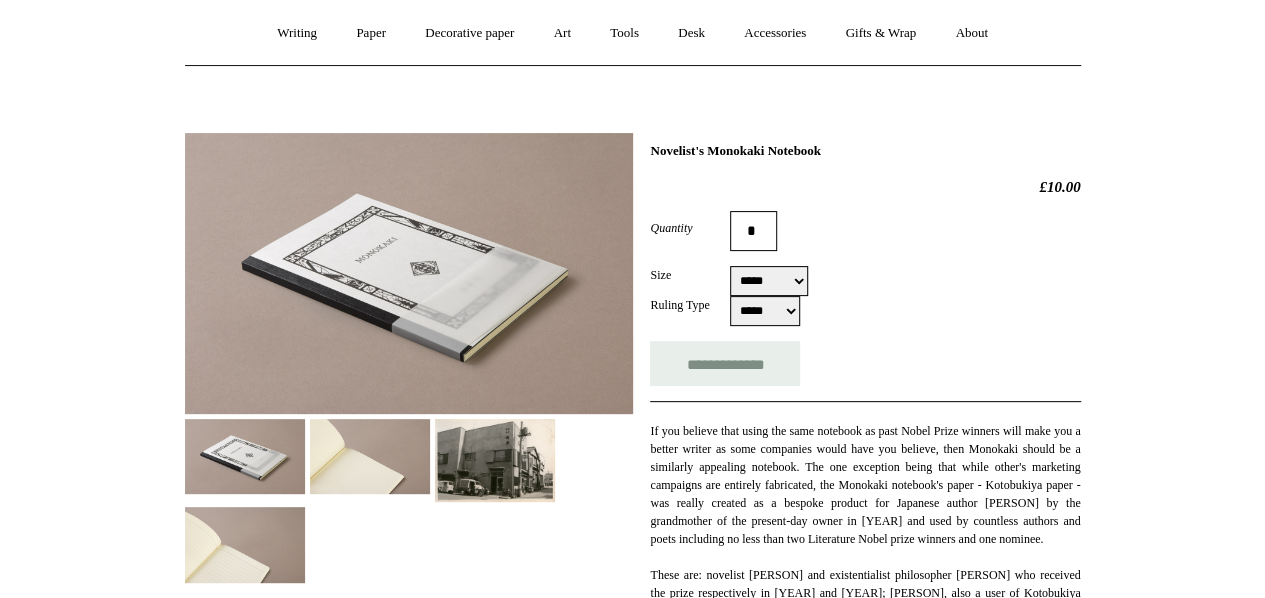 click on "**********" at bounding box center [769, 281] 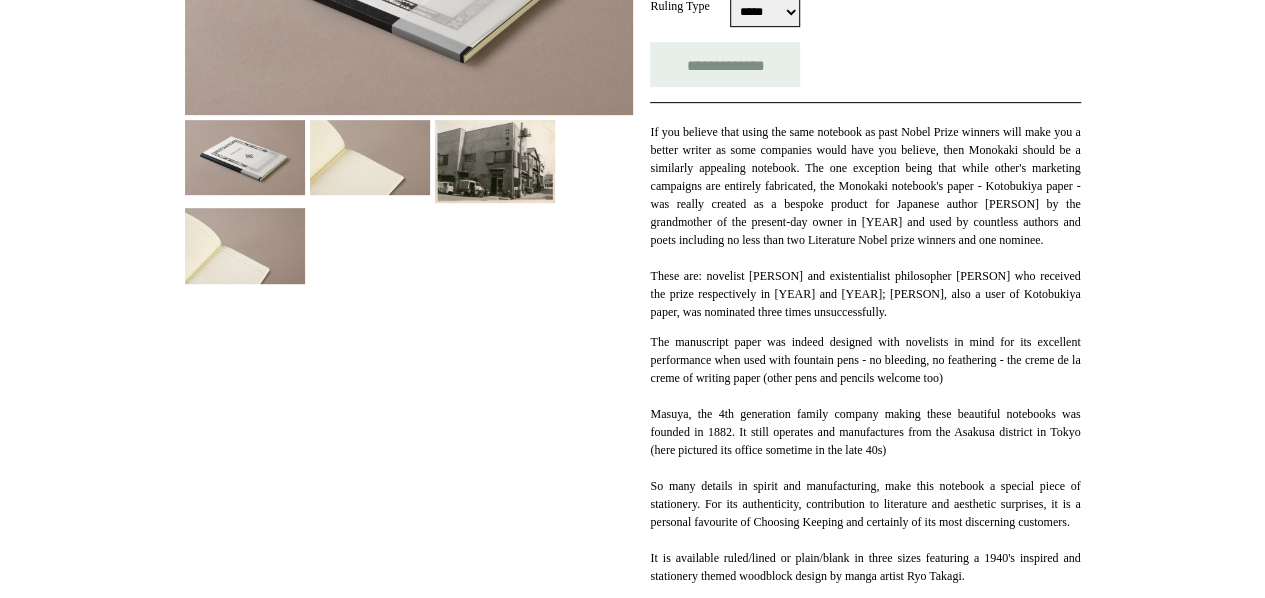 scroll, scrollTop: 485, scrollLeft: 0, axis: vertical 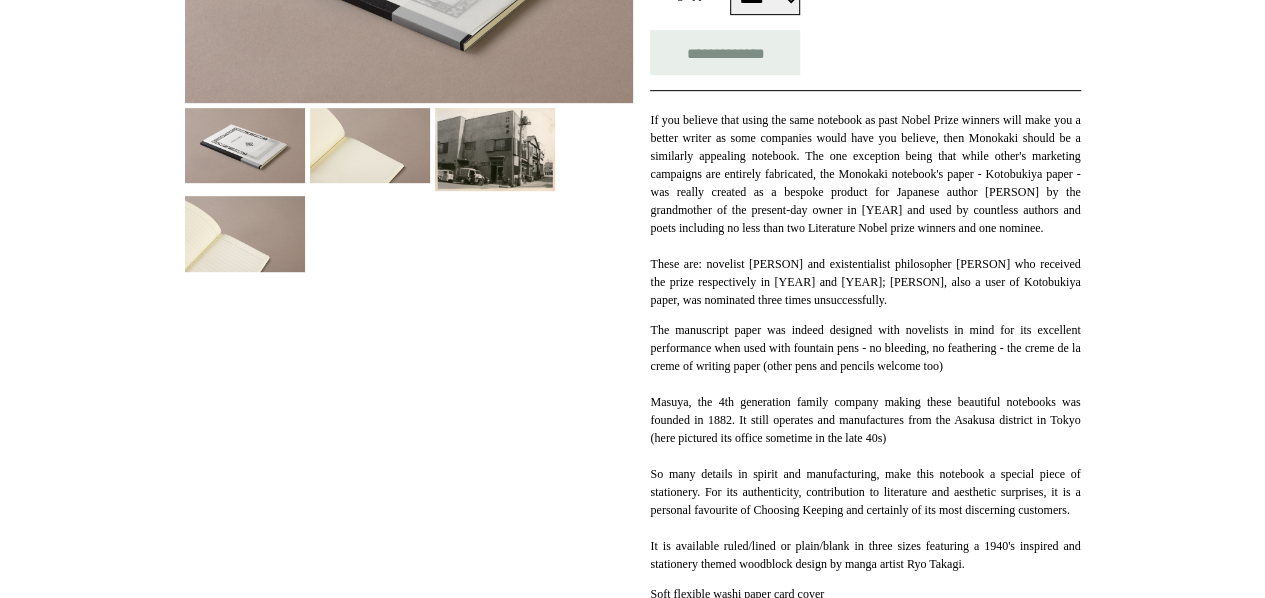 click at bounding box center [245, 233] 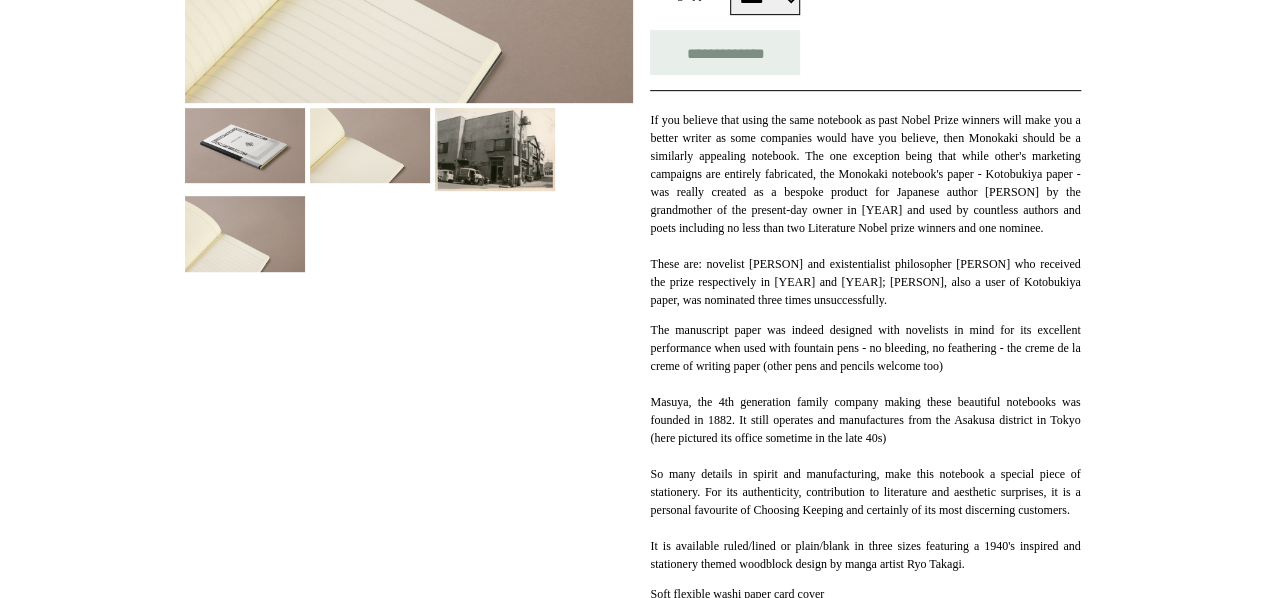 click at bounding box center (370, 145) 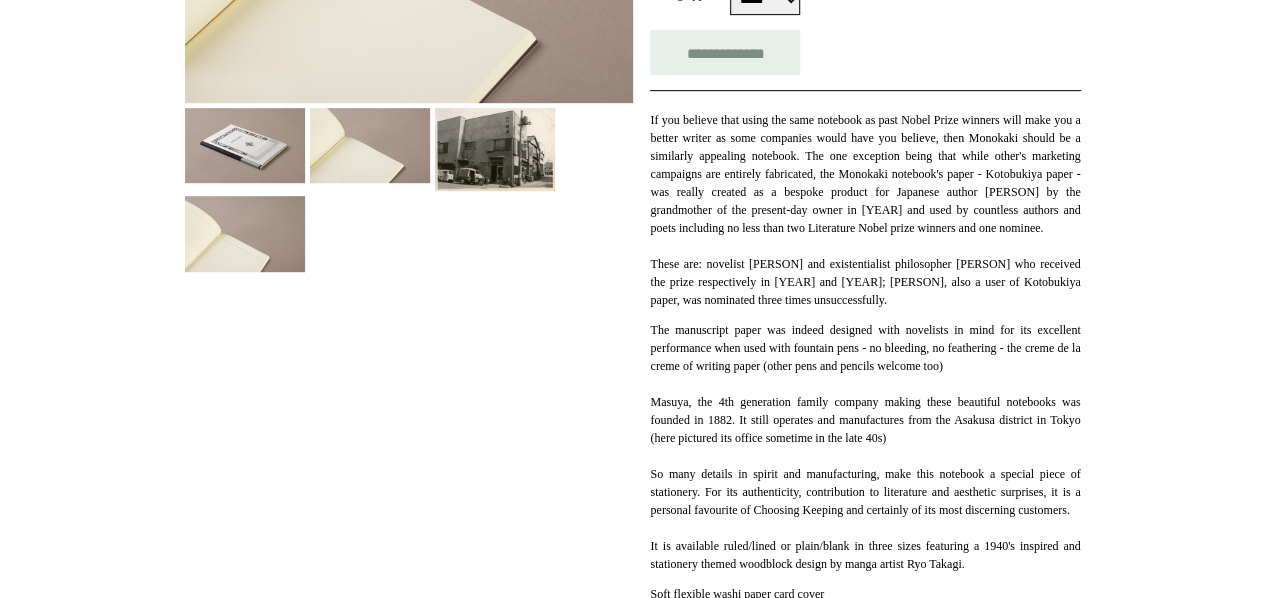 click at bounding box center [245, 145] 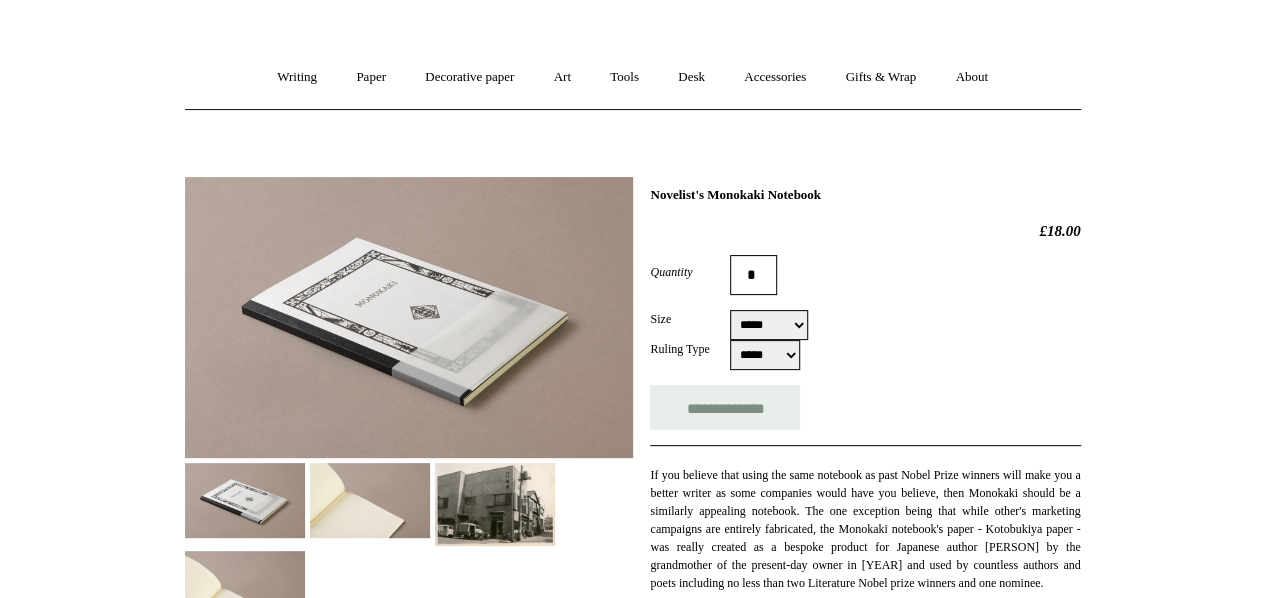 scroll, scrollTop: 129, scrollLeft: 0, axis: vertical 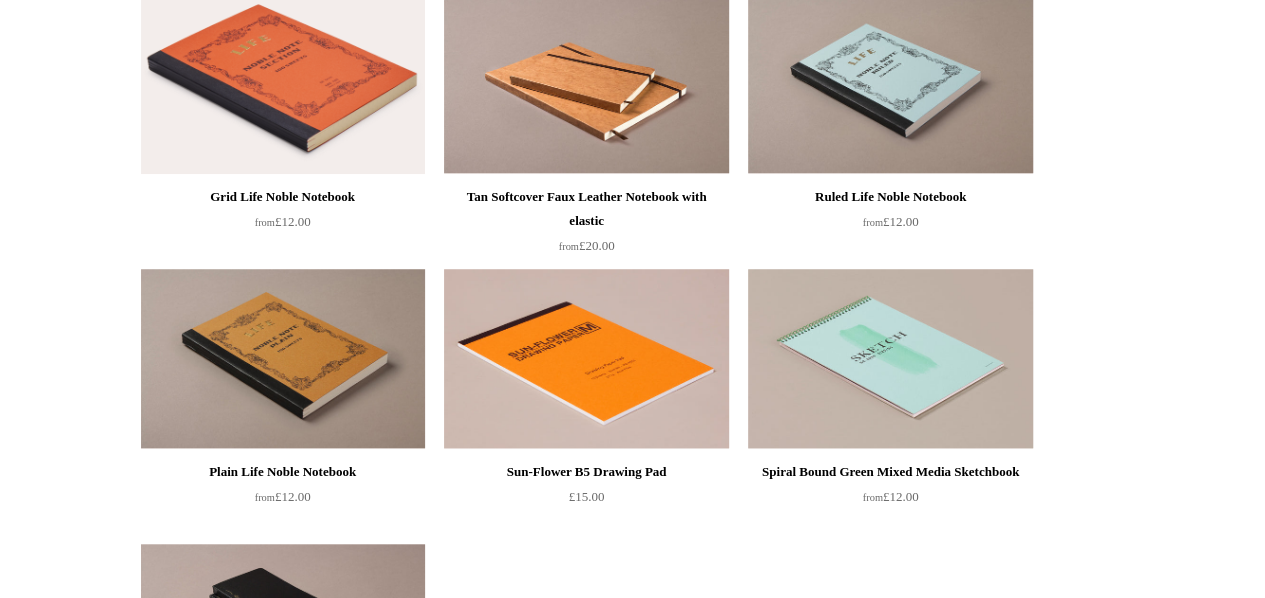 click at bounding box center [283, 359] 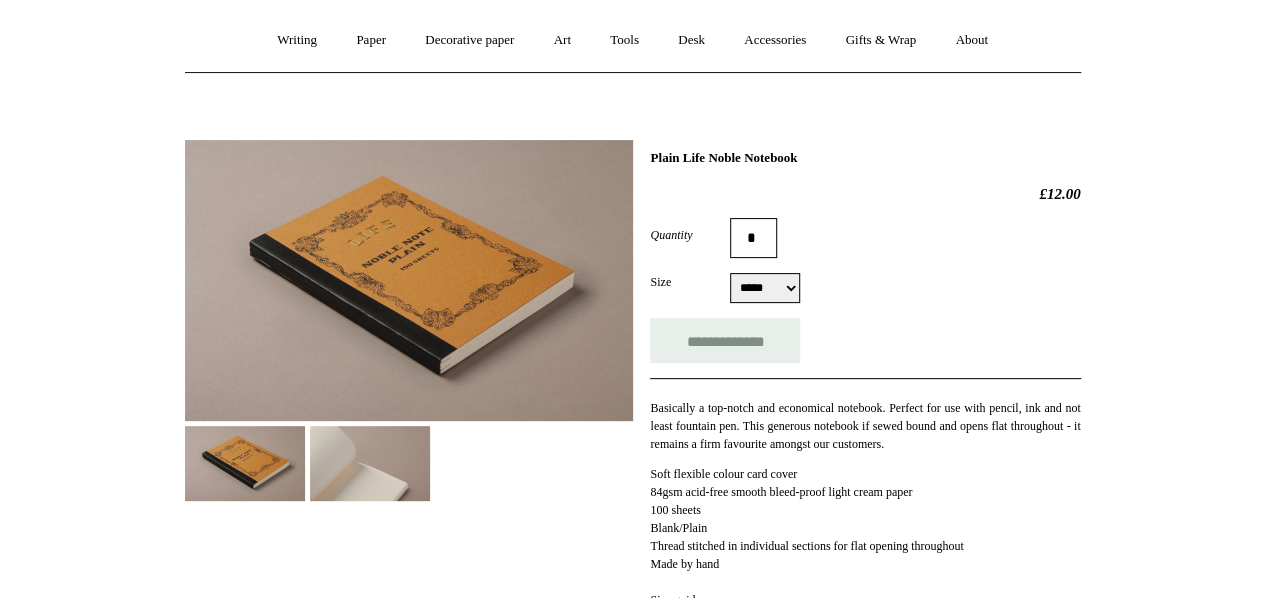 scroll, scrollTop: 168, scrollLeft: 0, axis: vertical 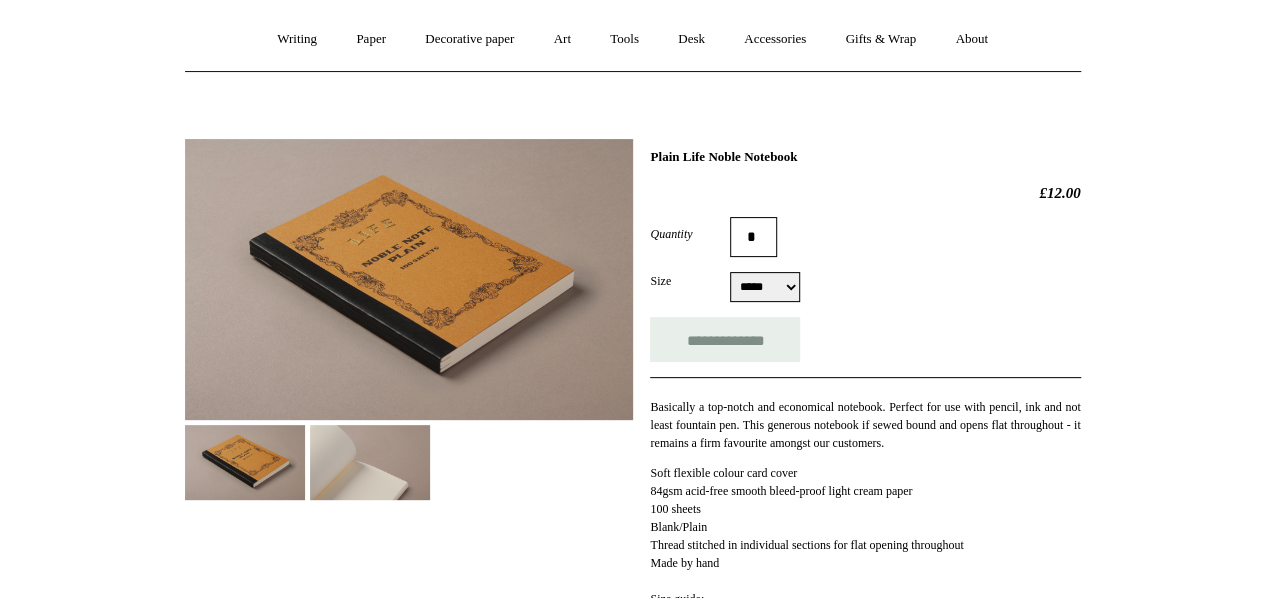 click at bounding box center (370, 462) 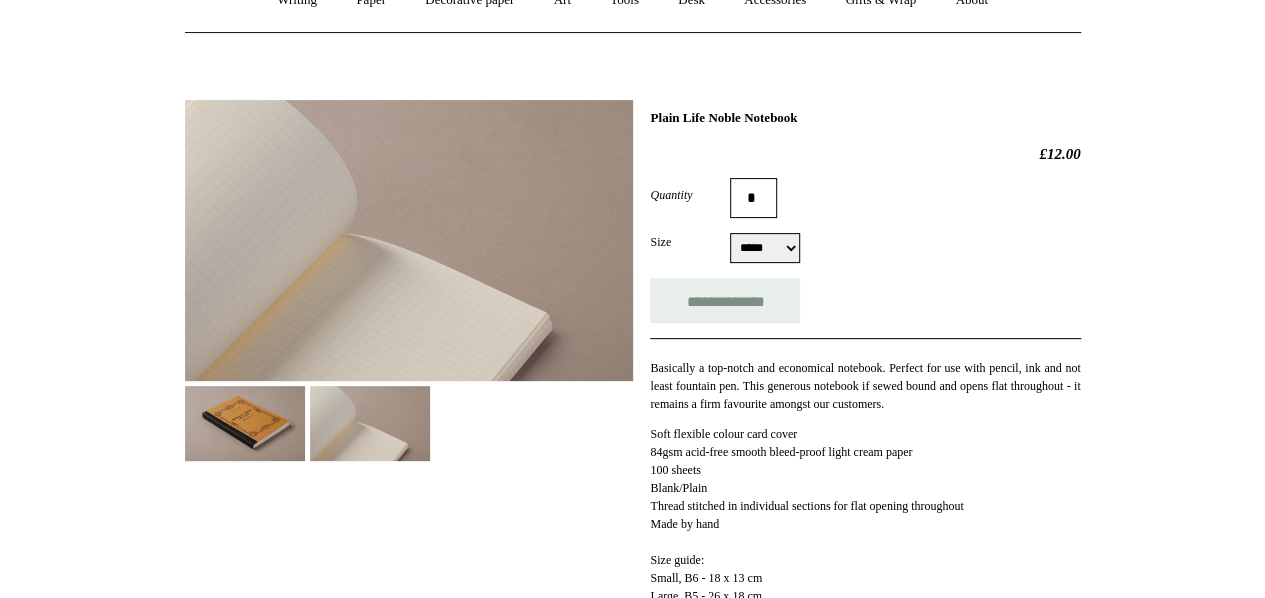 scroll, scrollTop: 208, scrollLeft: 0, axis: vertical 